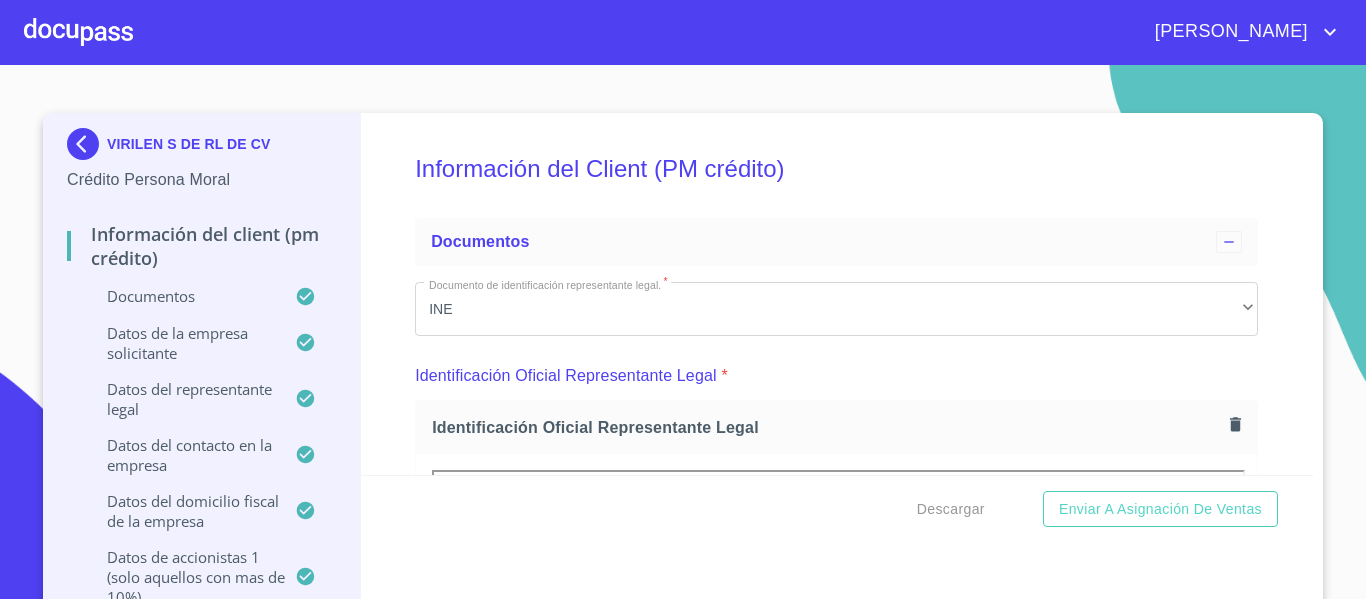 scroll, scrollTop: 0, scrollLeft: 0, axis: both 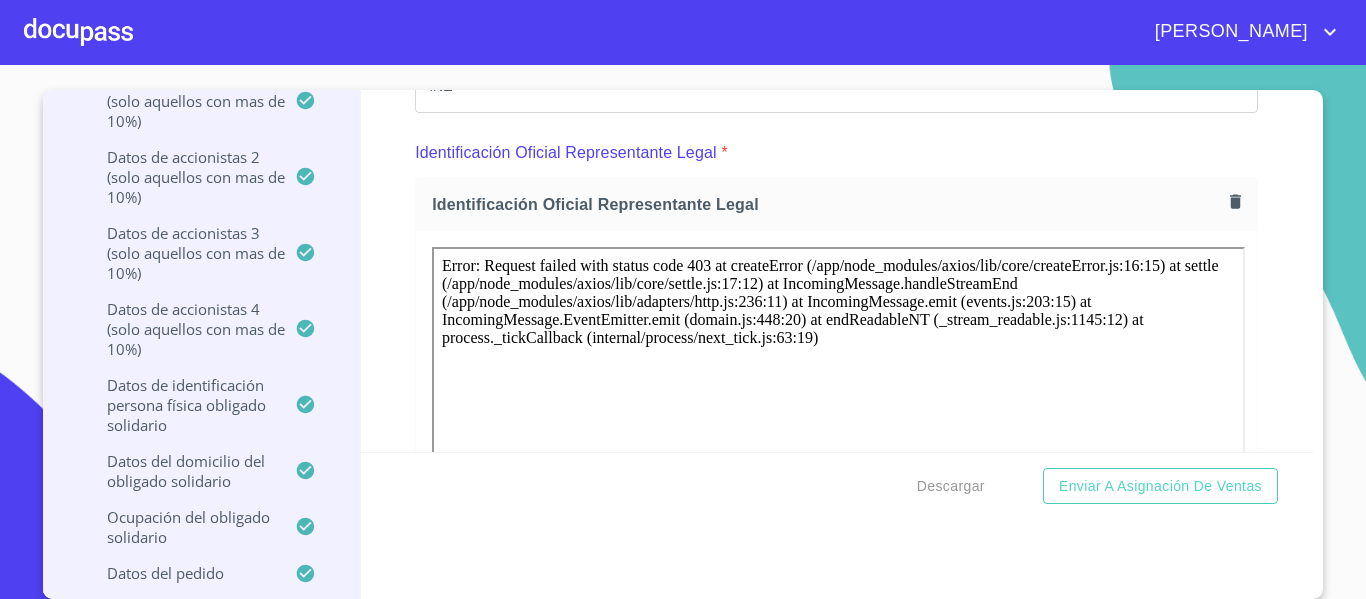 click on "Datos de accionistas 4 (solo aquellos con  mas de 10%)" at bounding box center [181, 329] 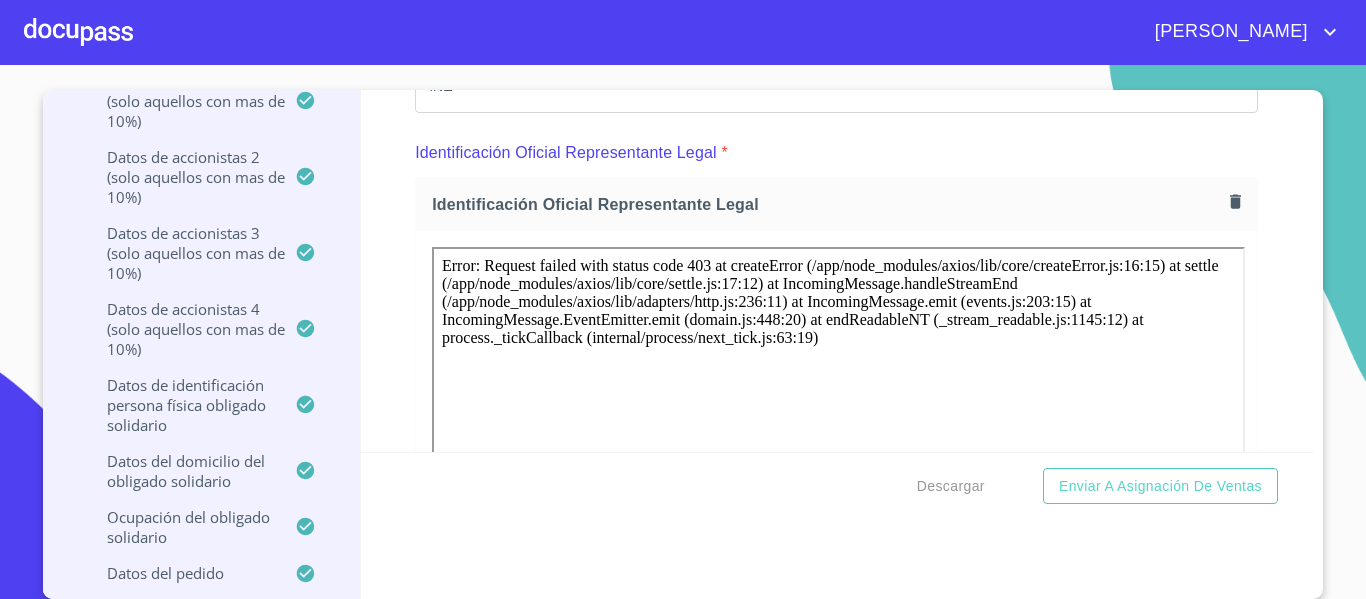click on "Datos de accionistas 4 (solo aquellos con  mas de 10%)" at bounding box center [181, 329] 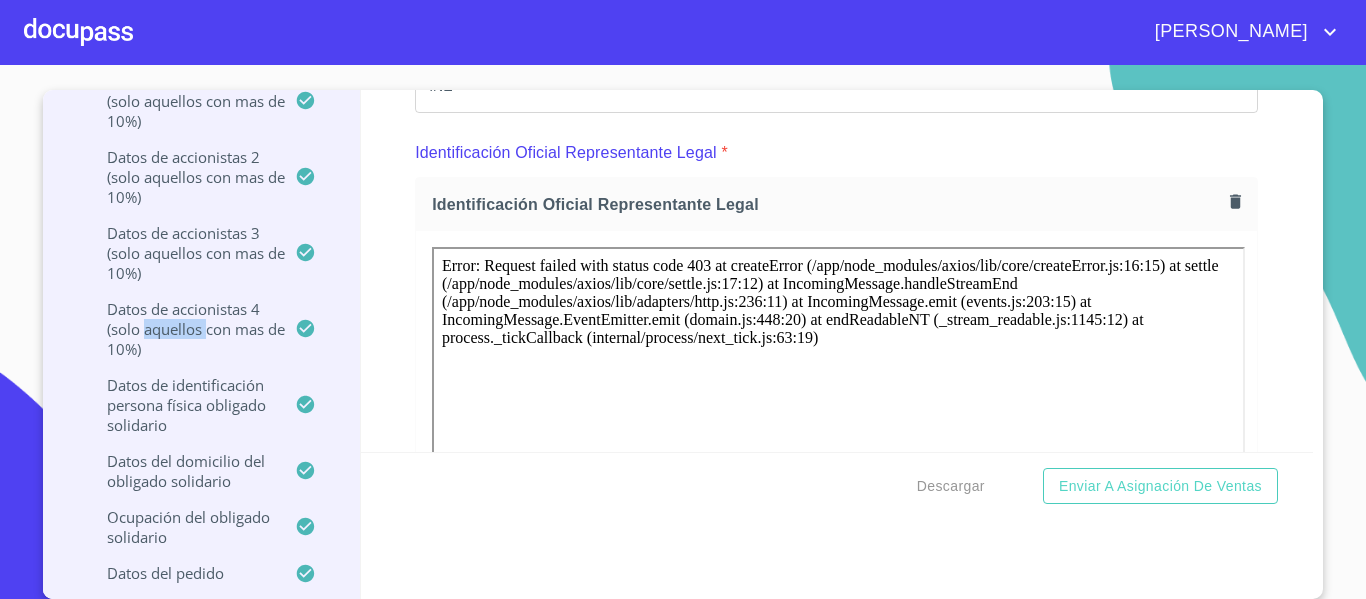 click on "Datos de accionistas 4 (solo aquellos con  mas de 10%)" at bounding box center (181, 329) 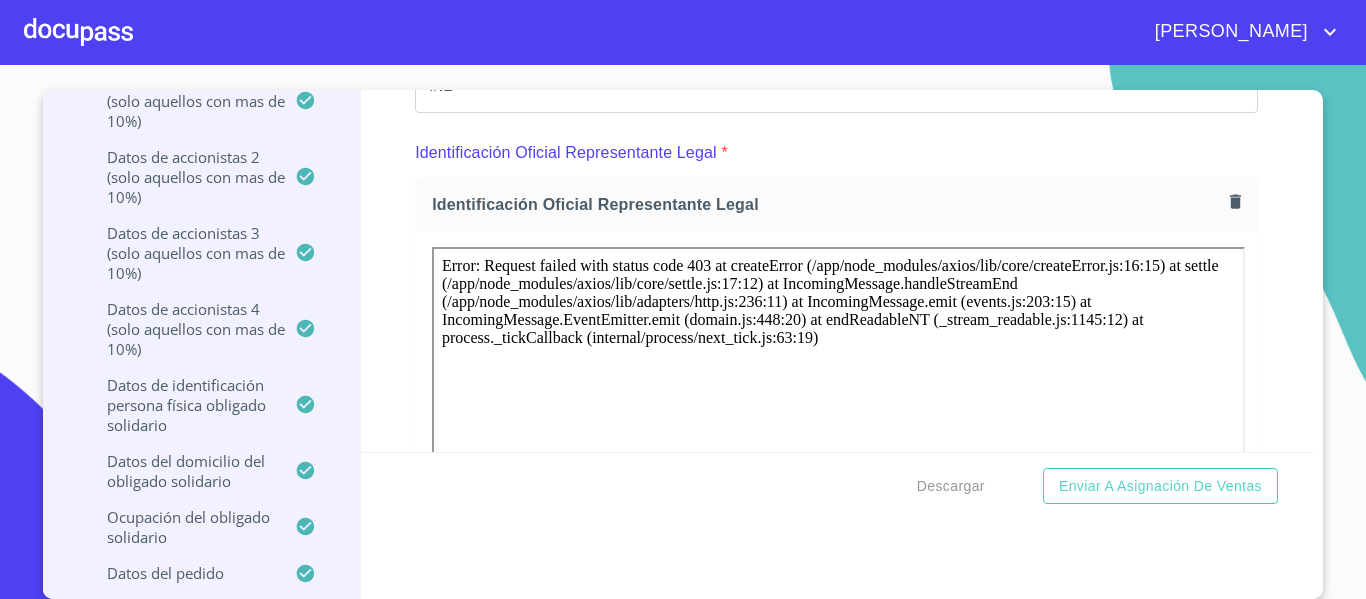 click on "Datos de accionistas 4 (solo aquellos con  mas de 10%)" at bounding box center [181, 329] 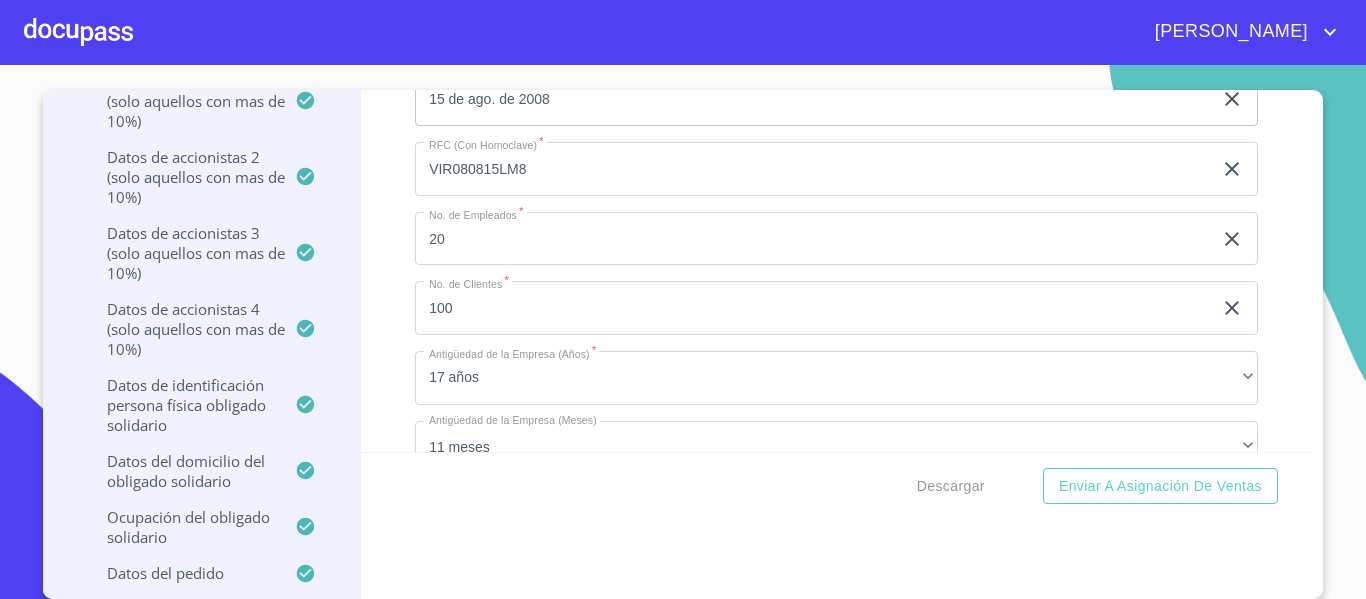 scroll, scrollTop: 12290, scrollLeft: 0, axis: vertical 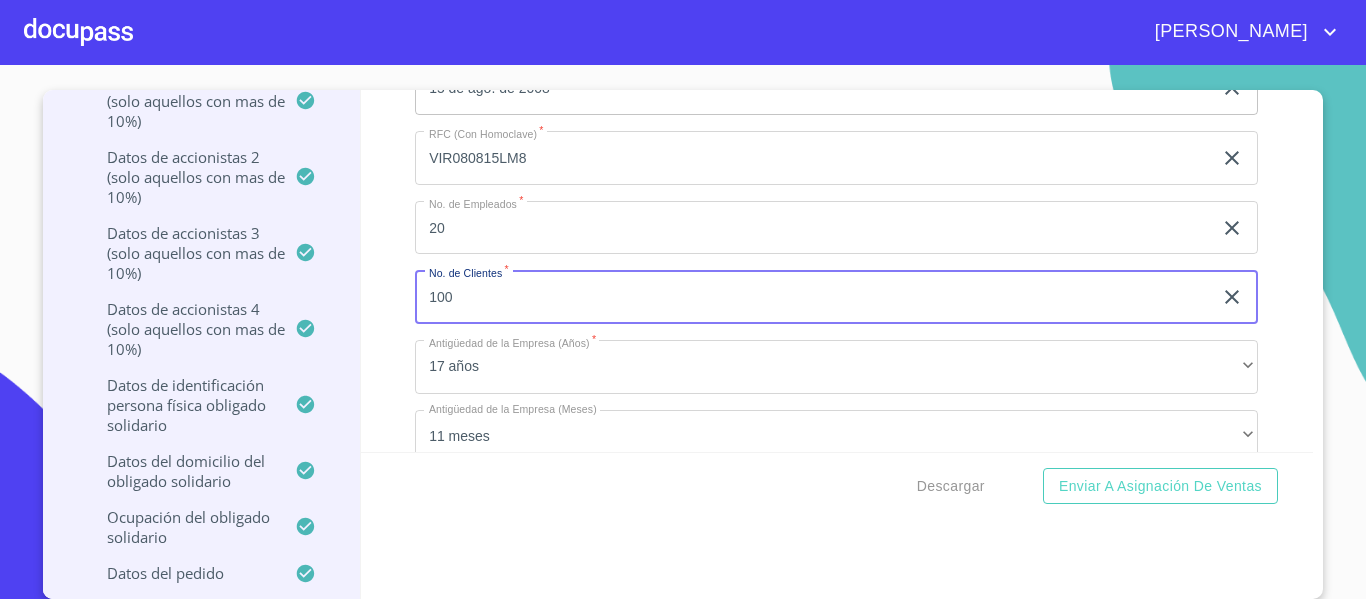 drag, startPoint x: 446, startPoint y: 288, endPoint x: 281, endPoint y: 318, distance: 167.7051 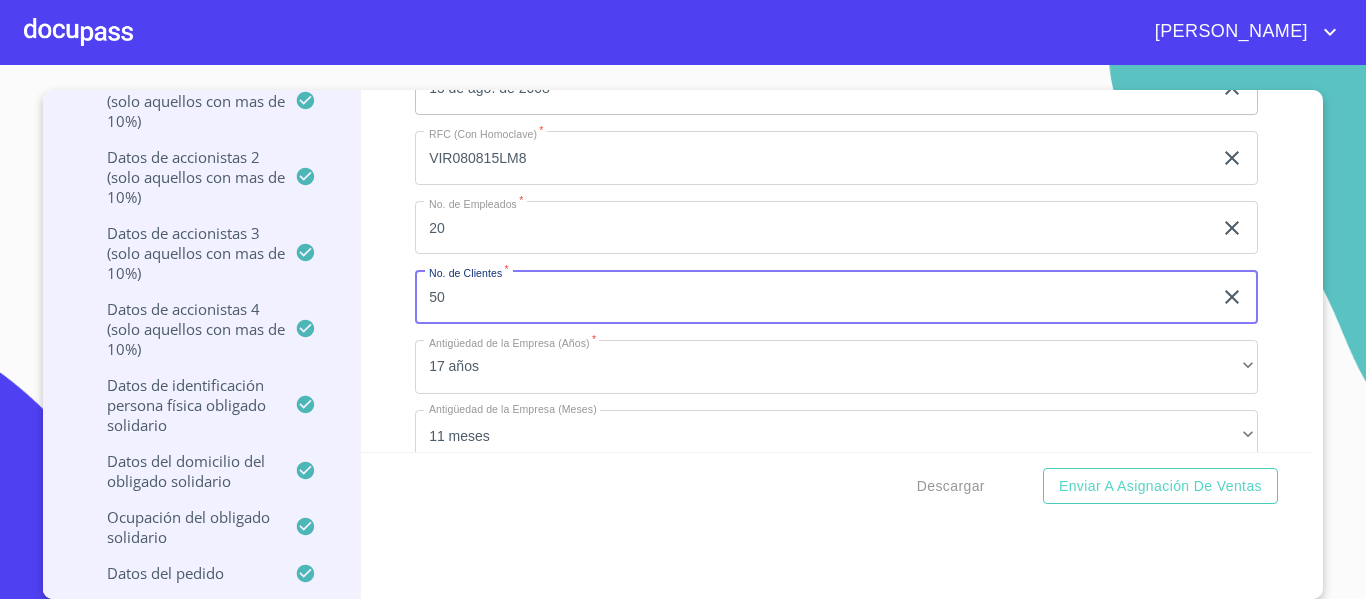 drag, startPoint x: 448, startPoint y: 301, endPoint x: 395, endPoint y: 303, distance: 53.037724 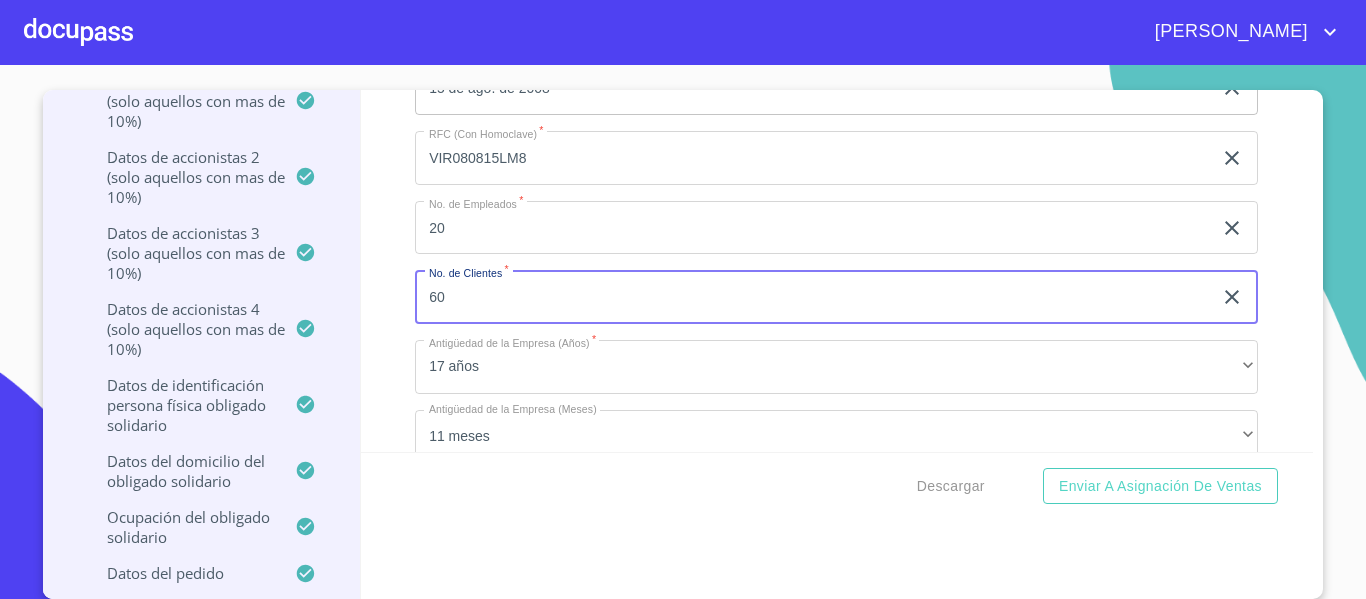 click on "60" at bounding box center (813, 297) 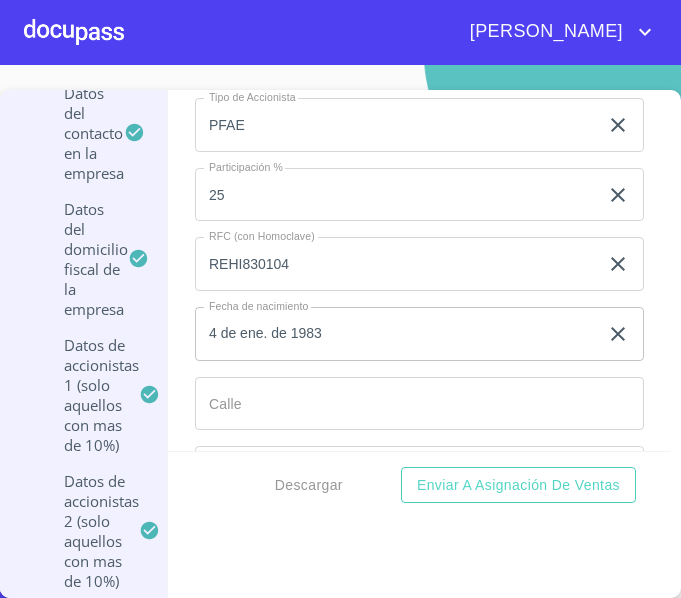 scroll, scrollTop: 14090, scrollLeft: 0, axis: vertical 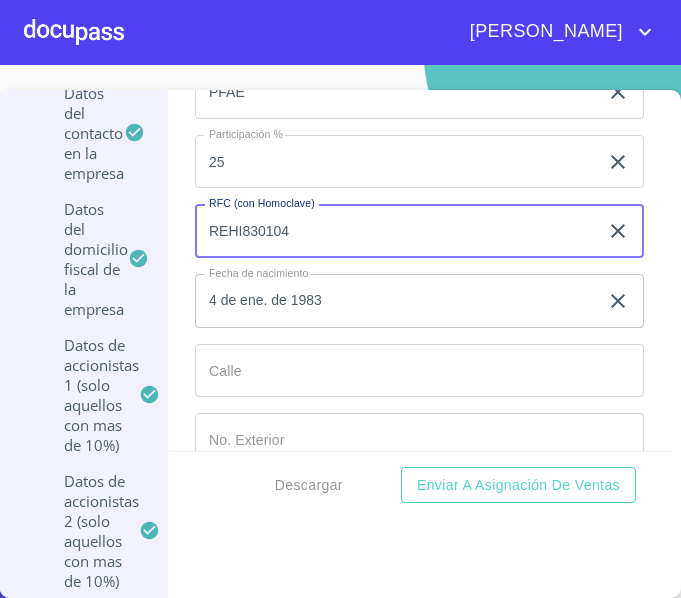drag, startPoint x: 361, startPoint y: 281, endPoint x: 139, endPoint y: 294, distance: 222.38031 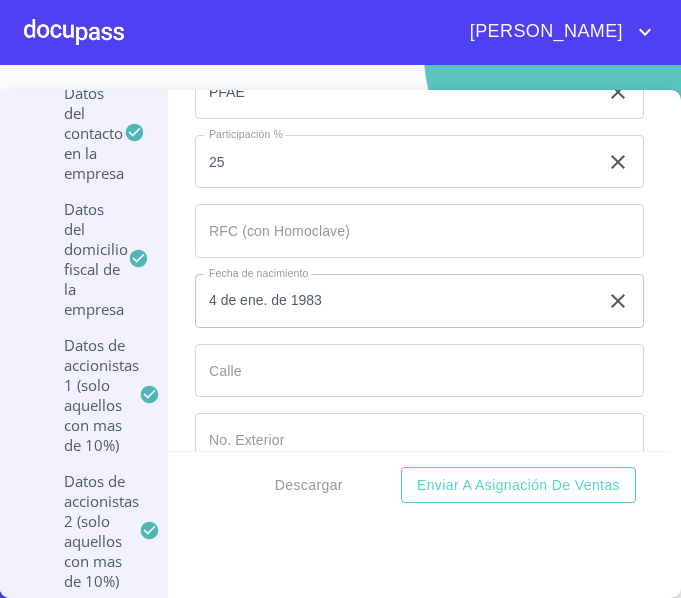 click on "Documento de identificación representante legal.   *" at bounding box center [396, -2397] 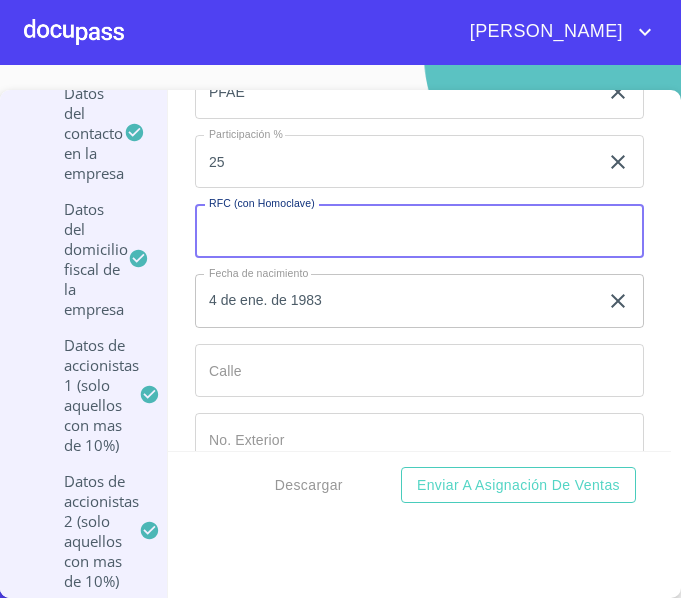 paste on "REHI830104BP9" 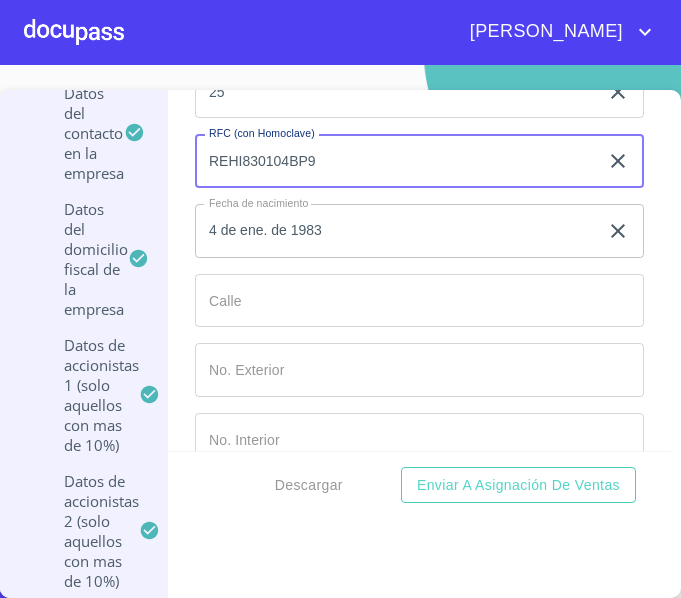 scroll, scrollTop: 14190, scrollLeft: 0, axis: vertical 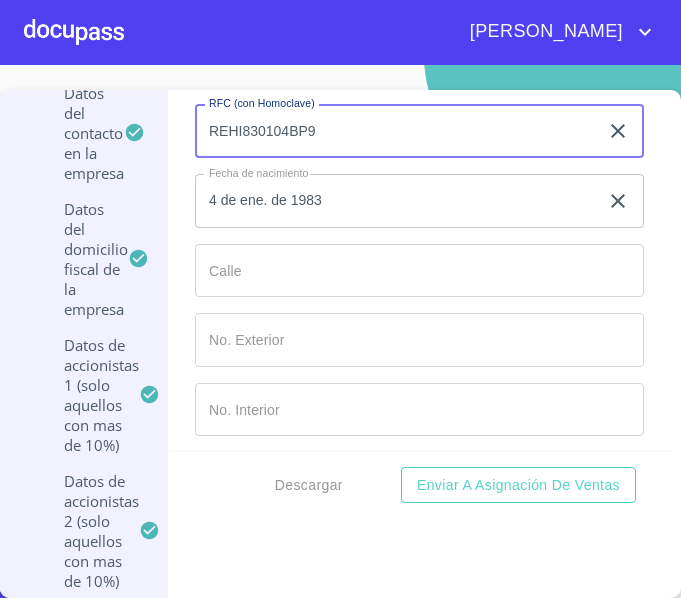 type on "REHI830104BP9" 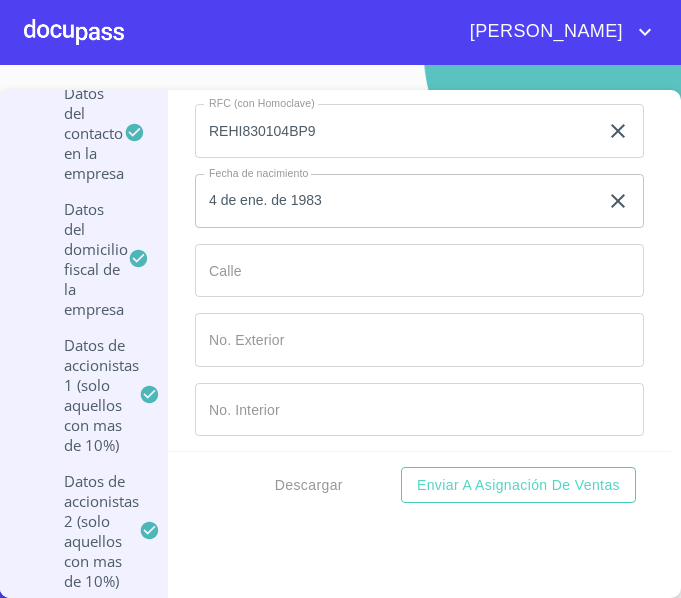 click on "Documento de identificación representante legal.   *" at bounding box center [396, -2497] 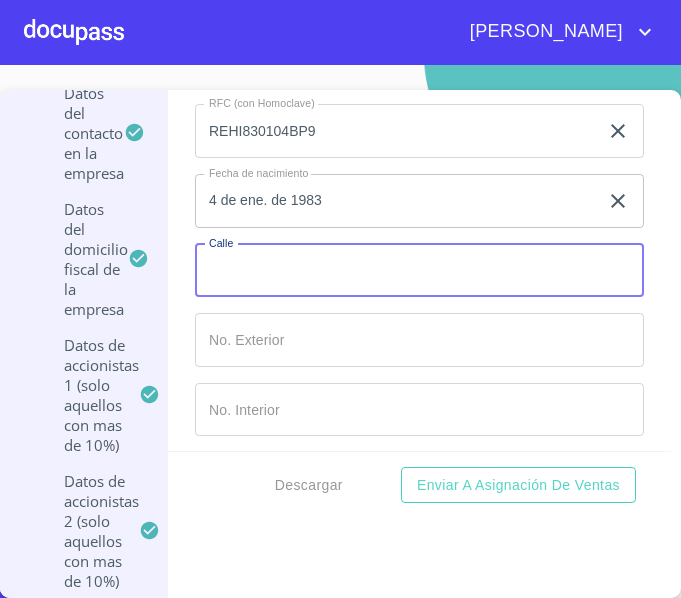paste on "[PERSON_NAME]" 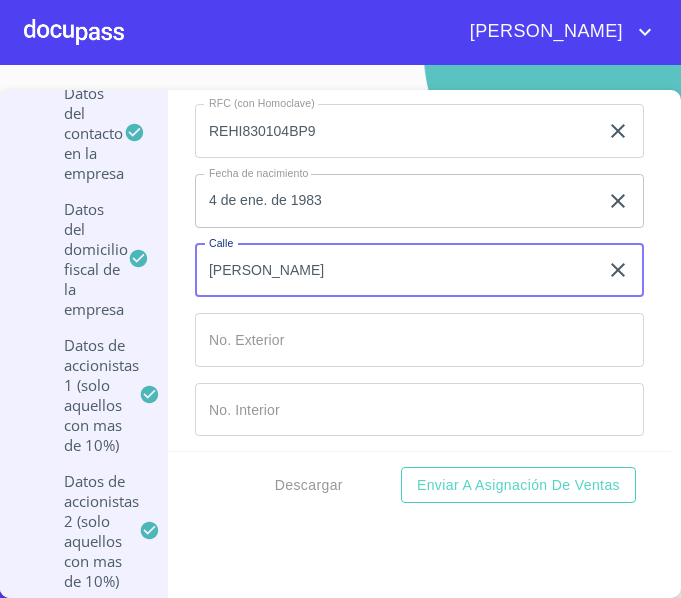 type on "[PERSON_NAME]" 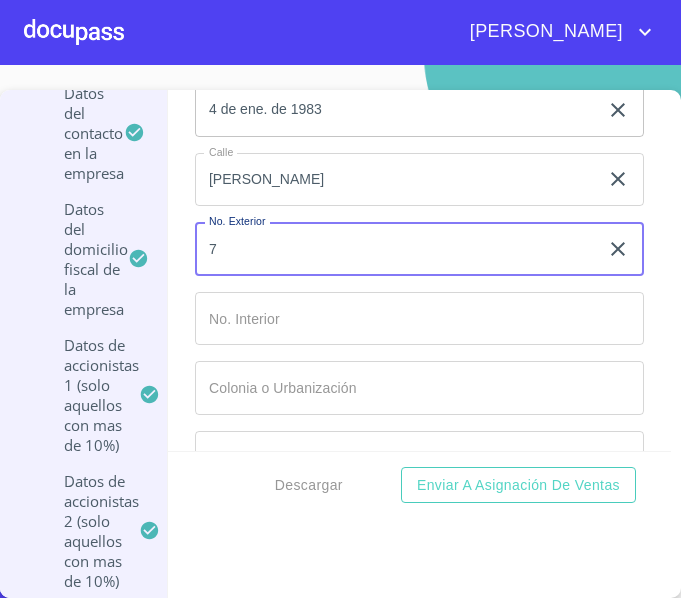 scroll, scrollTop: 14390, scrollLeft: 0, axis: vertical 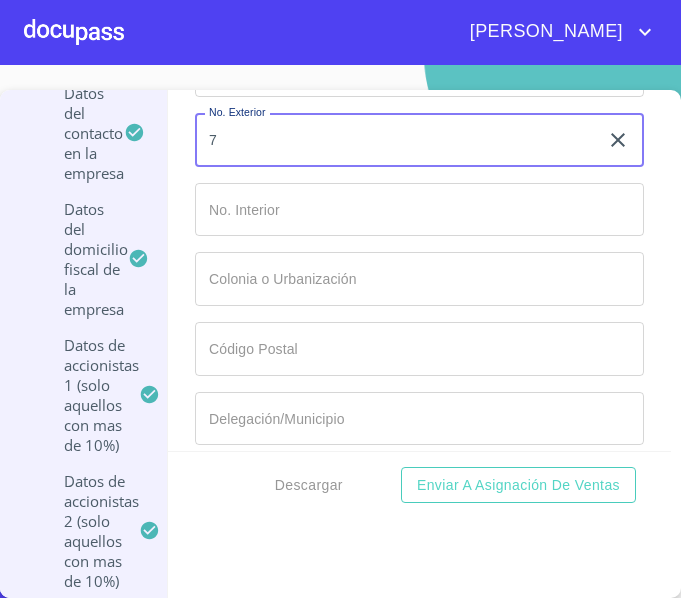 type on "7" 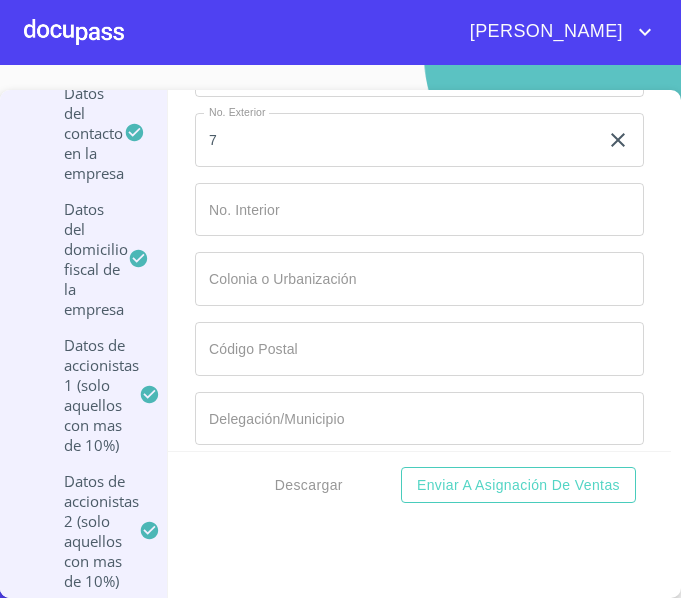 click on "Documento de identificación representante legal.   *" at bounding box center [396, -2697] 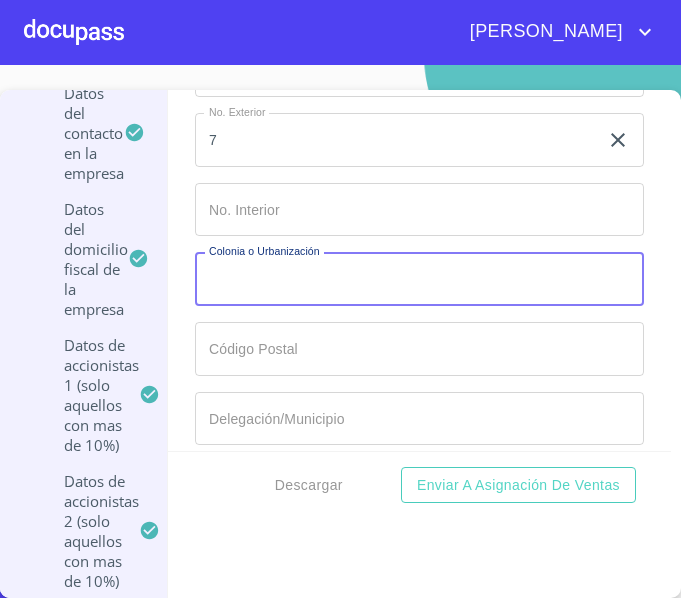 paste on "Villas [PERSON_NAME]" 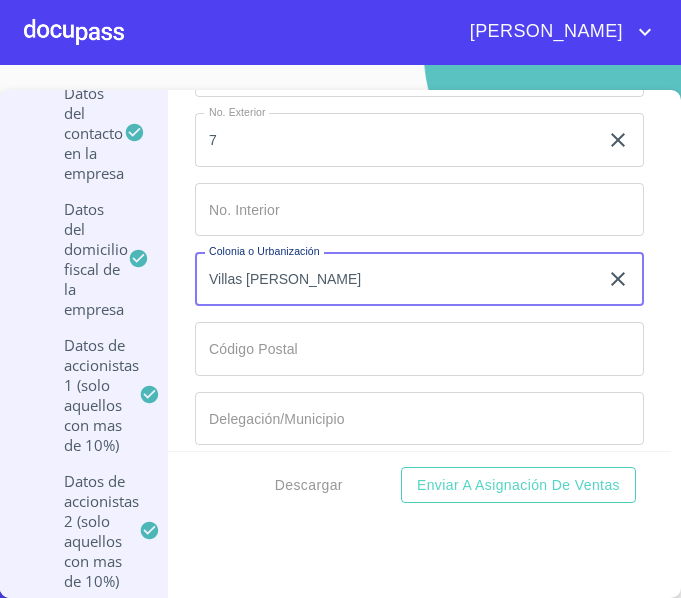 type on "Villas [PERSON_NAME]" 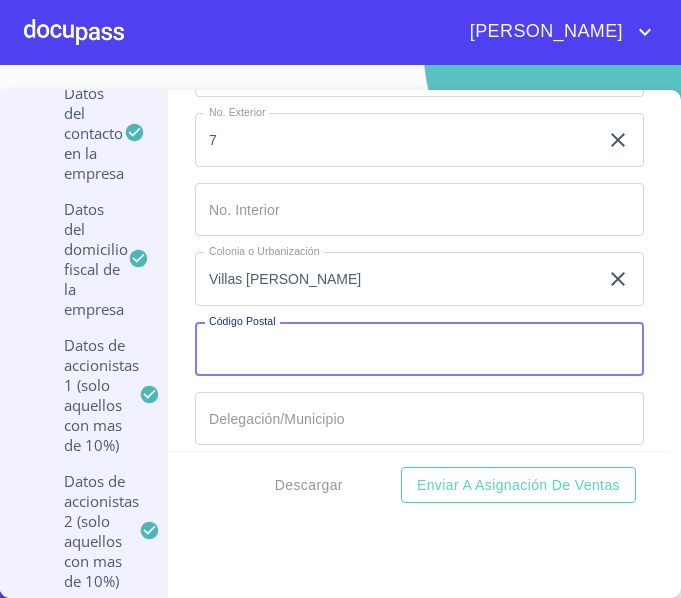 click on "Documento de identificación representante legal.   *" at bounding box center [419, 349] 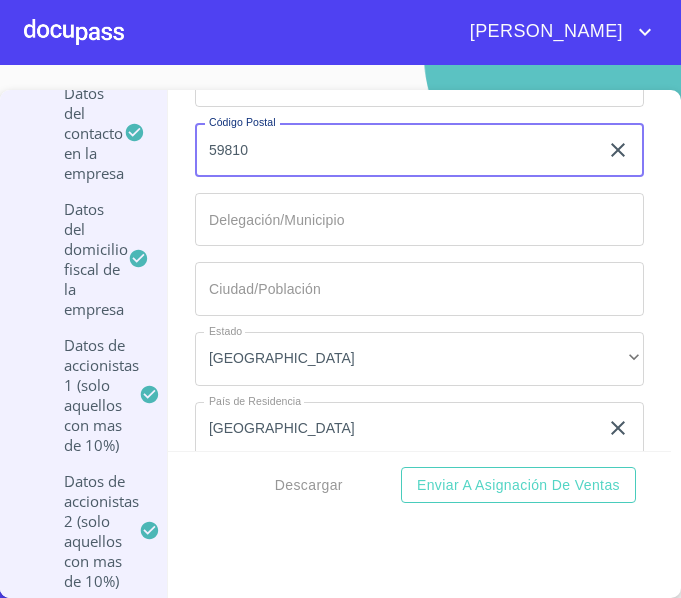 scroll, scrollTop: 14590, scrollLeft: 0, axis: vertical 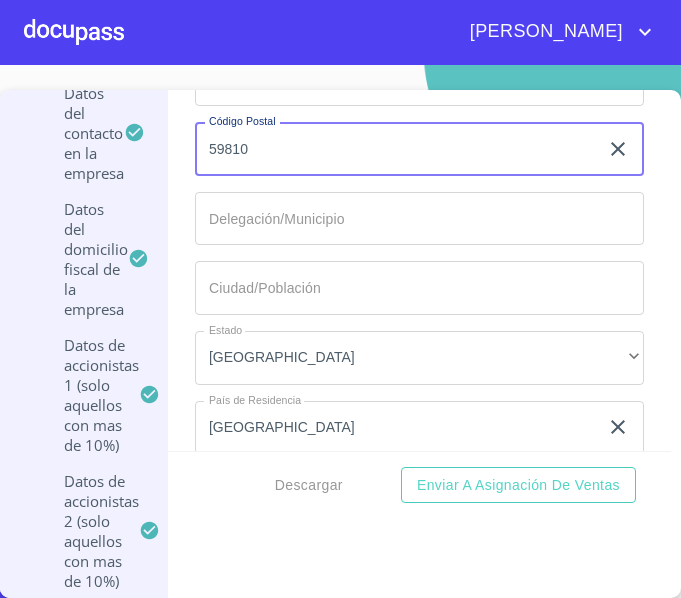 type on "59810" 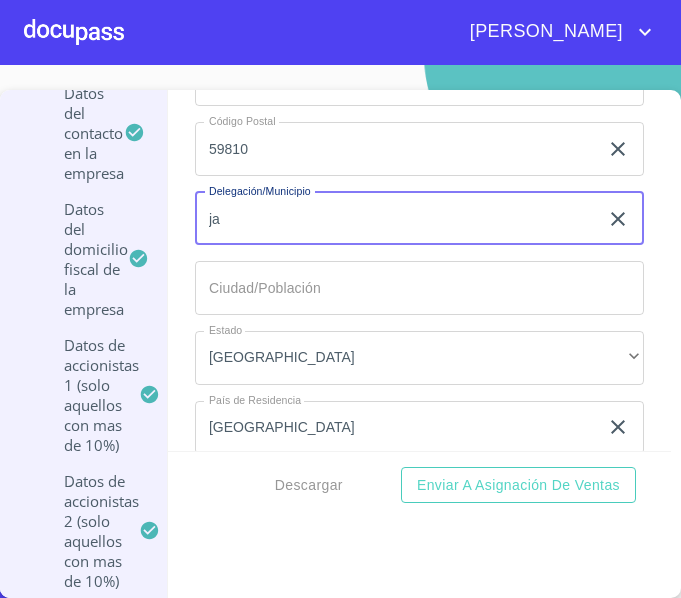 type on "j" 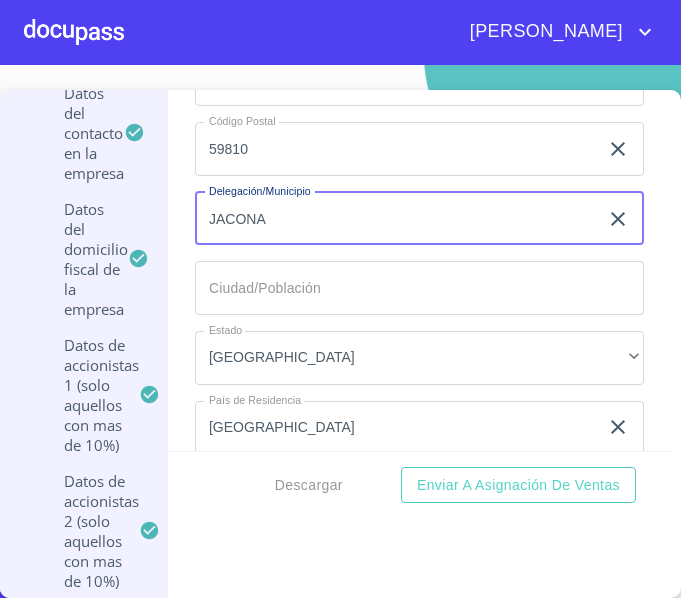 type on "JACONA" 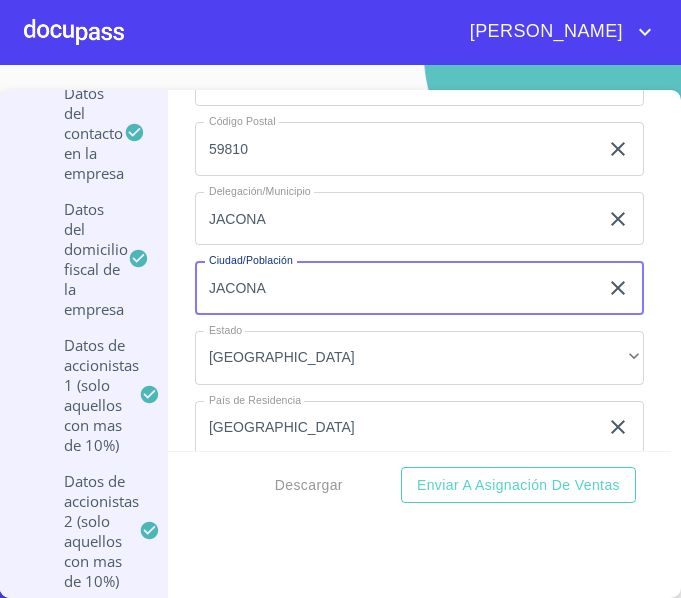 type on "JACONA" 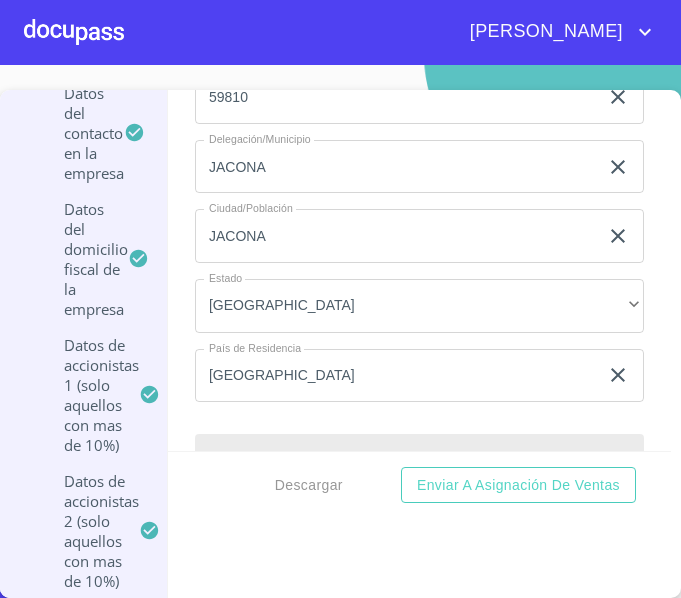 scroll, scrollTop: 14890, scrollLeft: 0, axis: vertical 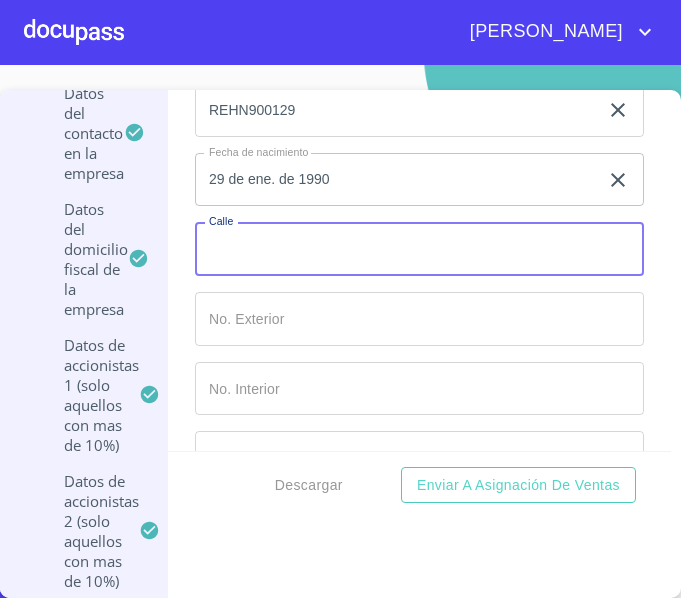 click on "Documento de identificación representante legal.   *" at bounding box center [419, 249] 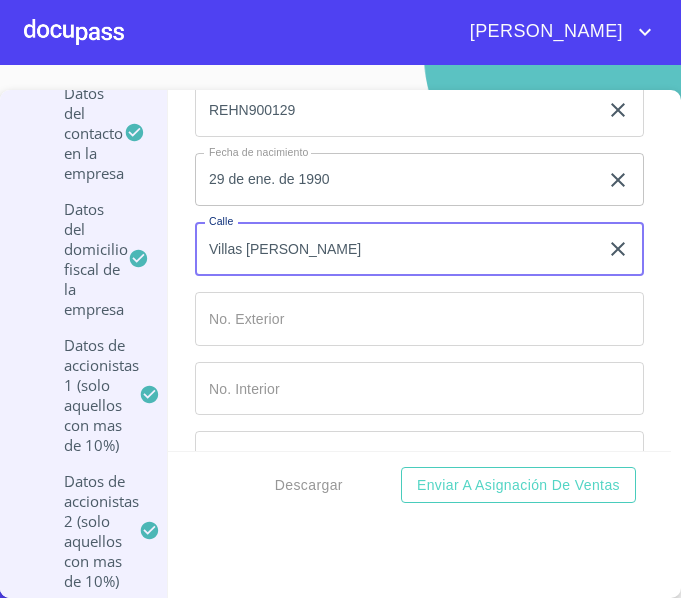 type on "Villas [PERSON_NAME]" 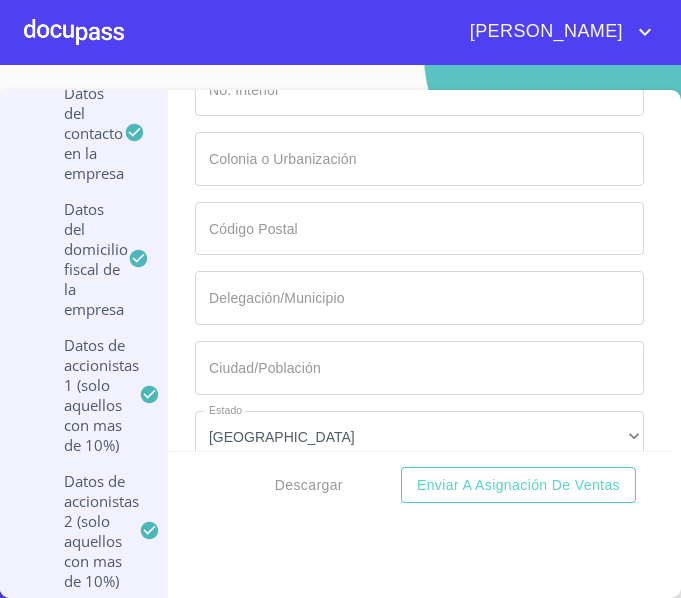 scroll, scrollTop: 15590, scrollLeft: 0, axis: vertical 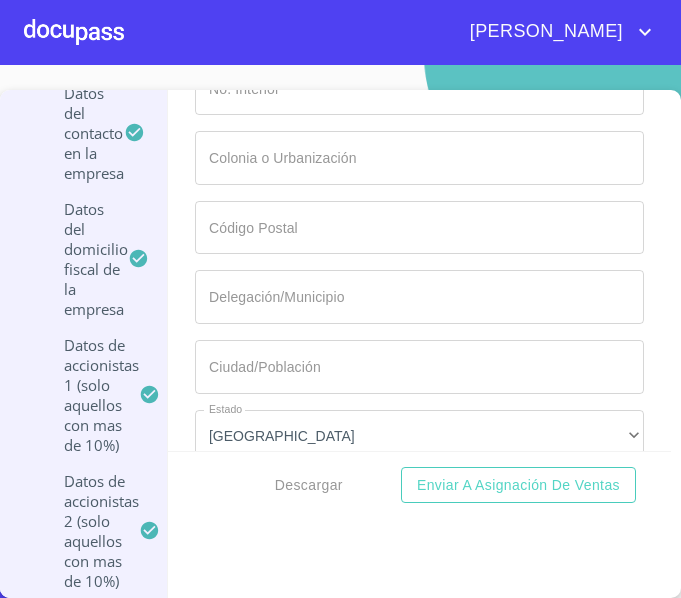 type on "7" 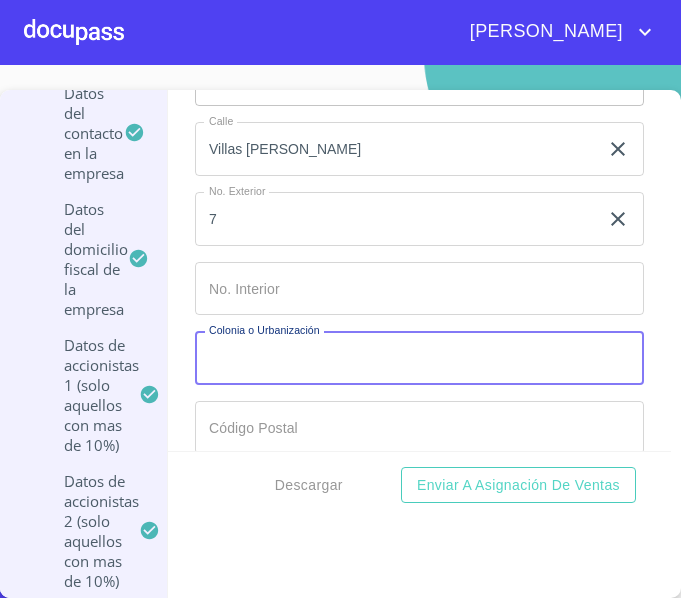 scroll, scrollTop: 15290, scrollLeft: 0, axis: vertical 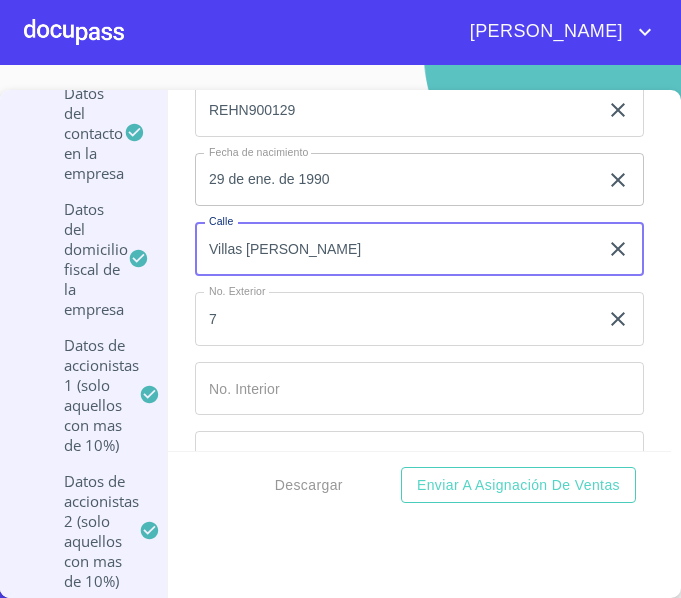drag, startPoint x: 324, startPoint y: 297, endPoint x: 140, endPoint y: 323, distance: 185.82788 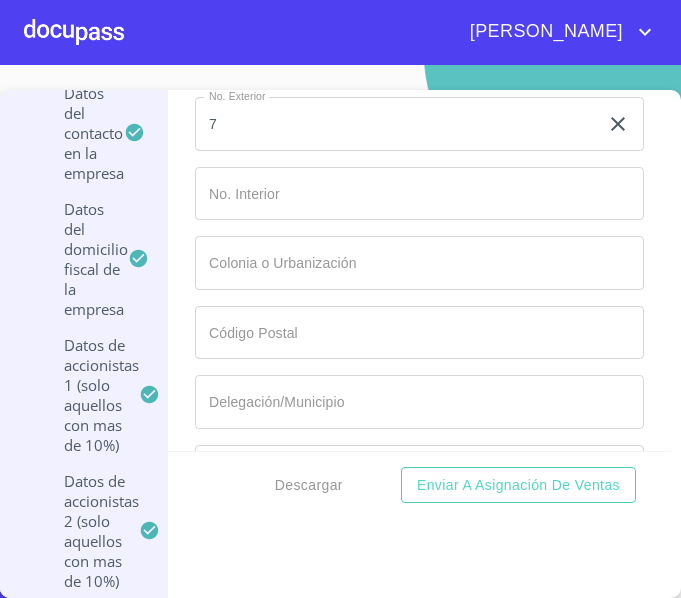 scroll, scrollTop: 15490, scrollLeft: 0, axis: vertical 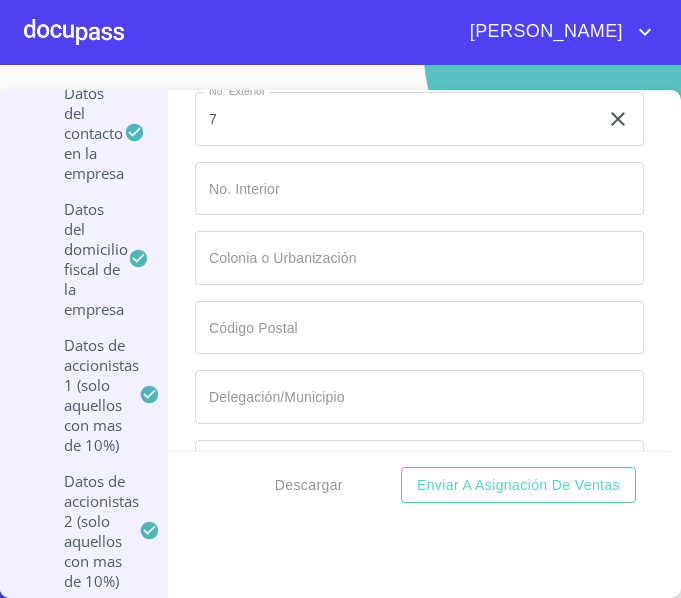 type on "[PERSON_NAME]" 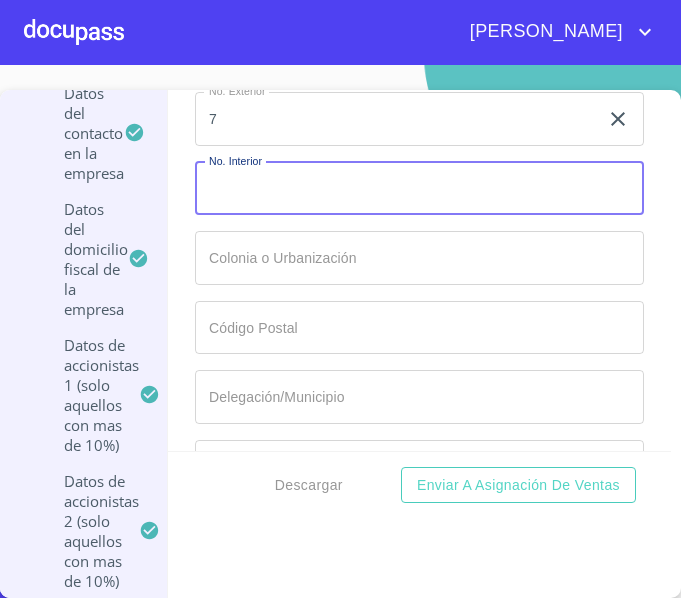 scroll, scrollTop: 15590, scrollLeft: 0, axis: vertical 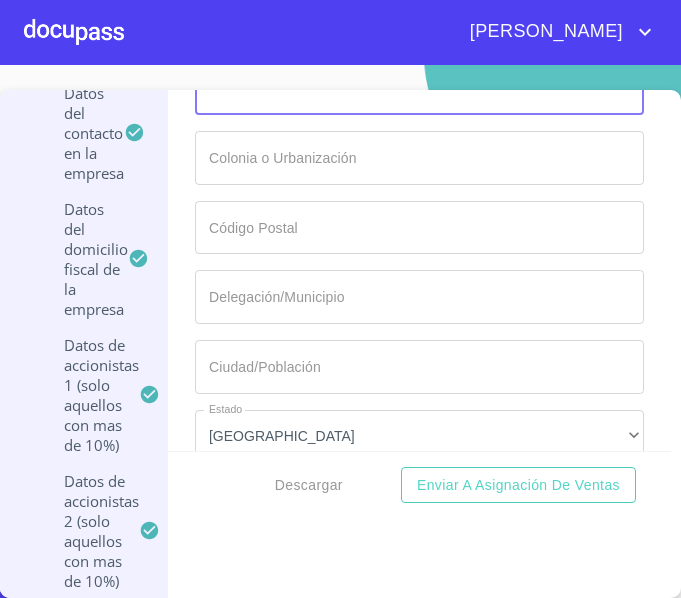 click on "Documento de identificación representante legal.   *" at bounding box center (396, -3897) 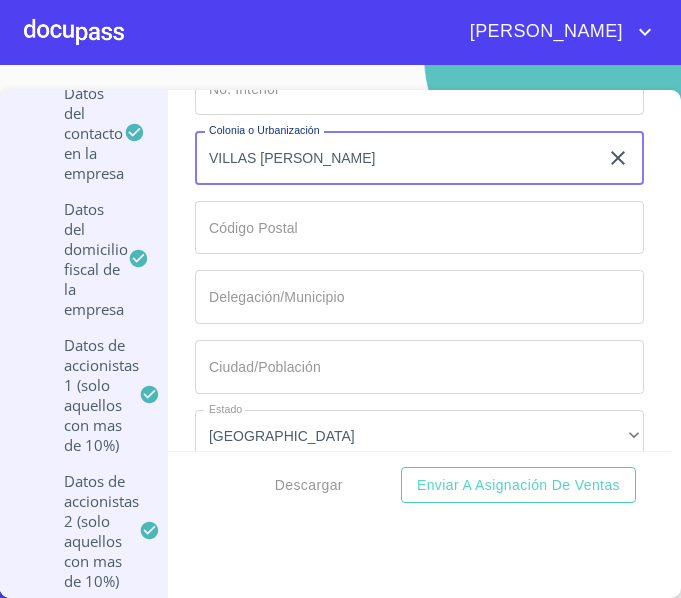 type on "VILLAS [PERSON_NAME]" 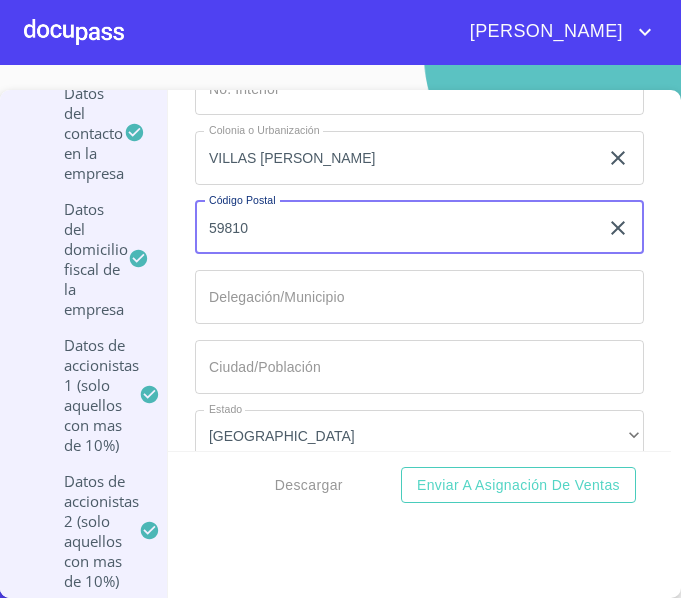 type on "59810" 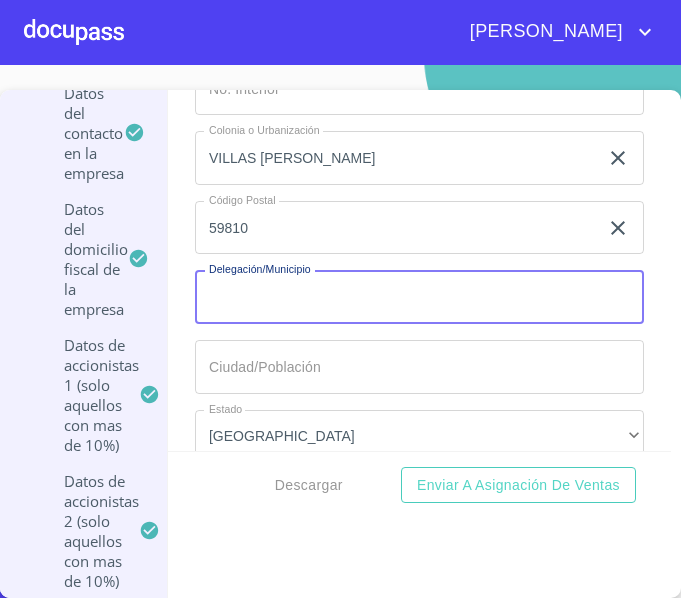 click on "Documento de identificación representante legal.   *" at bounding box center [419, 297] 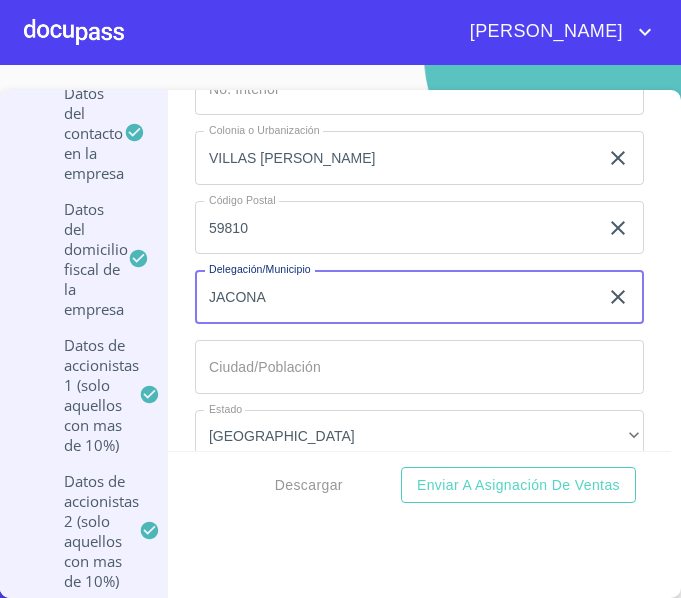 type on "JACONA" 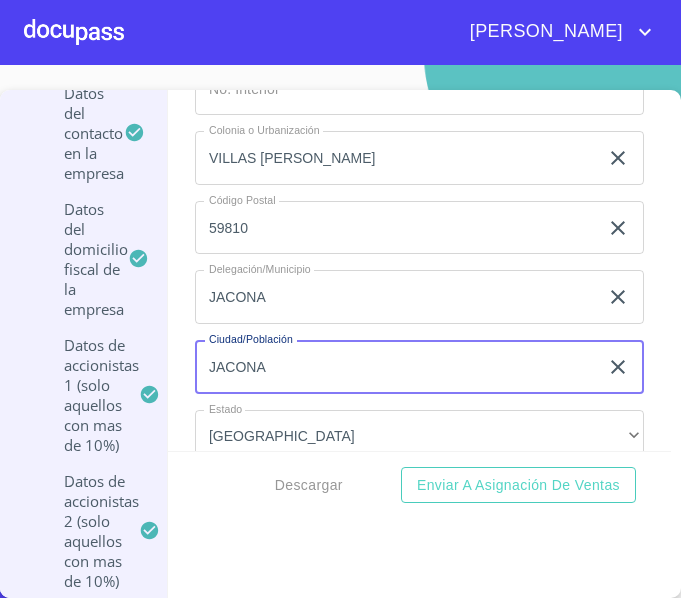 type on "JACONA" 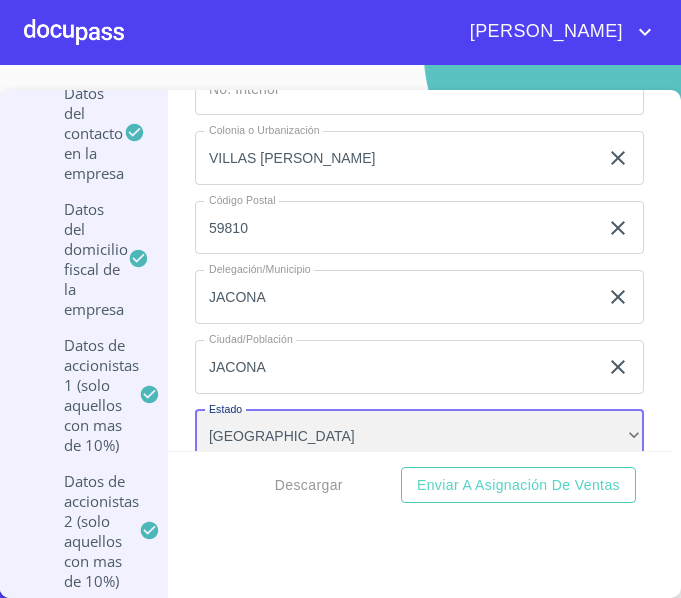 scroll, scrollTop: 15804, scrollLeft: 0, axis: vertical 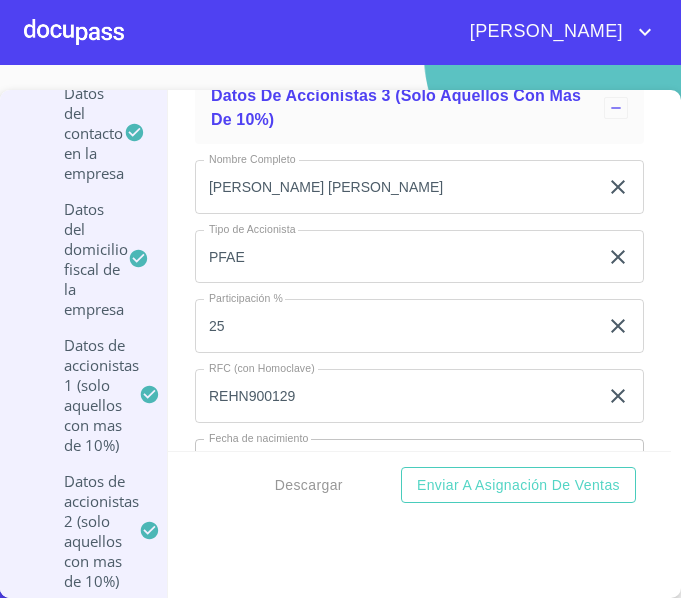 type on "[GEOGRAPHIC_DATA]" 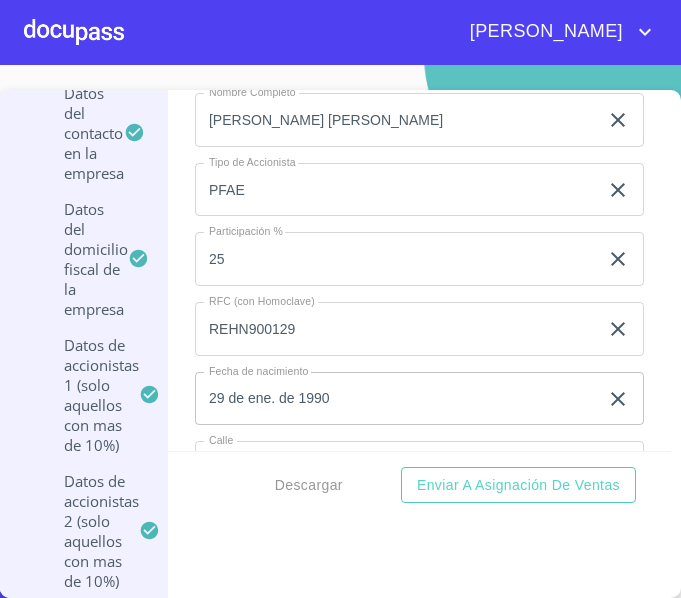 scroll, scrollTop: 15104, scrollLeft: 0, axis: vertical 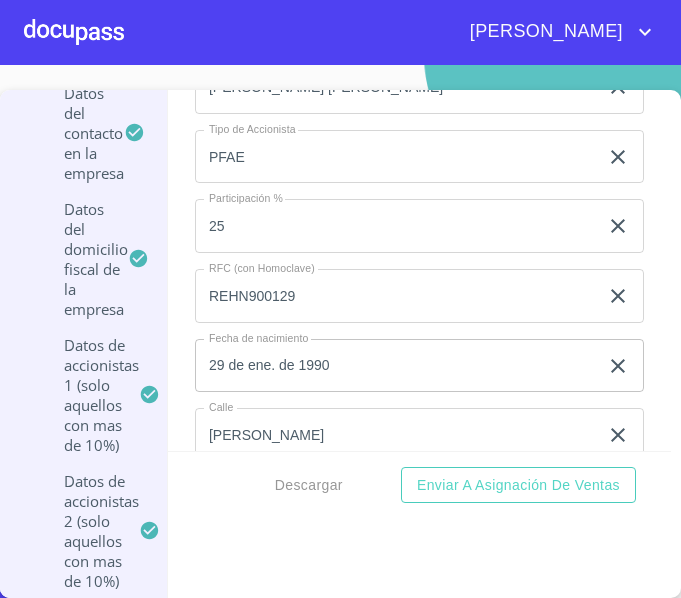 drag, startPoint x: 338, startPoint y: 340, endPoint x: 135, endPoint y: 375, distance: 205.99515 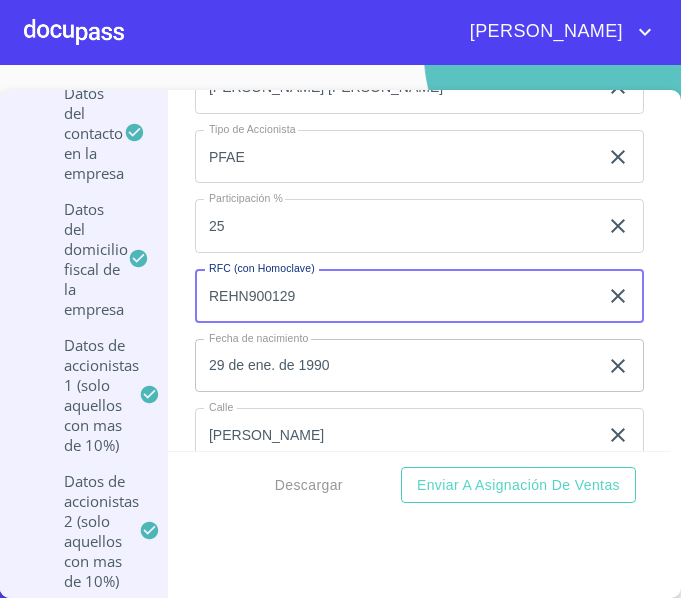 paste on "REHN900129UC0" 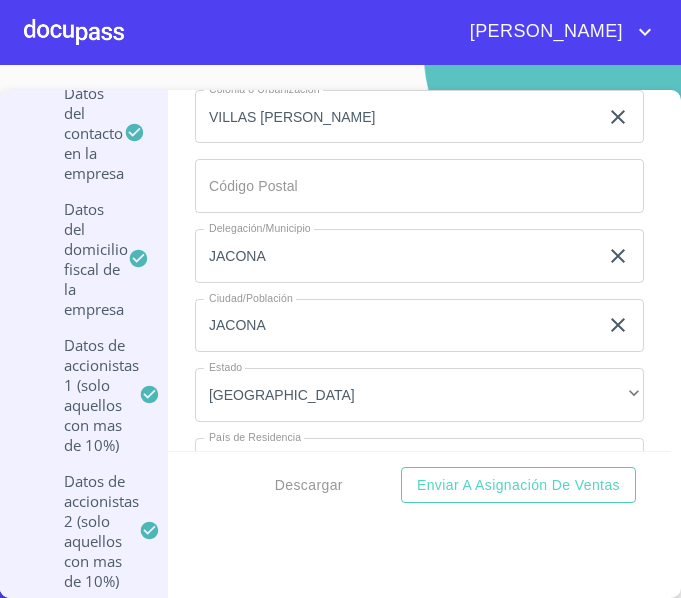 scroll, scrollTop: 13504, scrollLeft: 0, axis: vertical 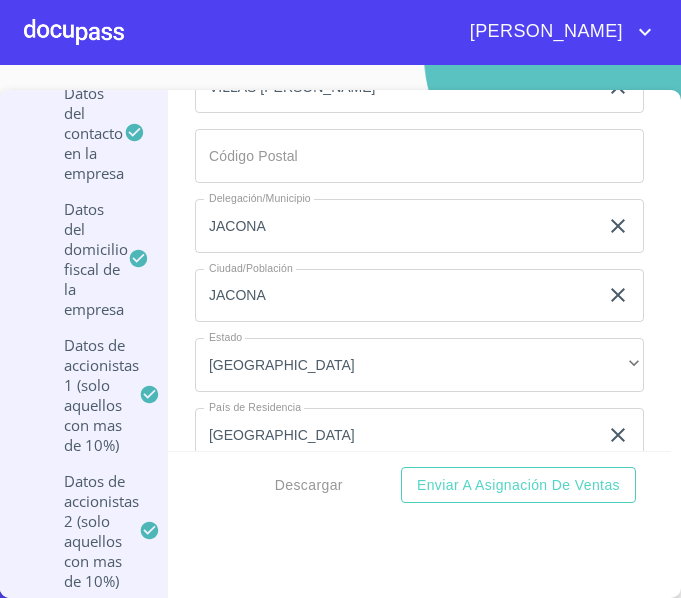 type on "REHN900129UC0" 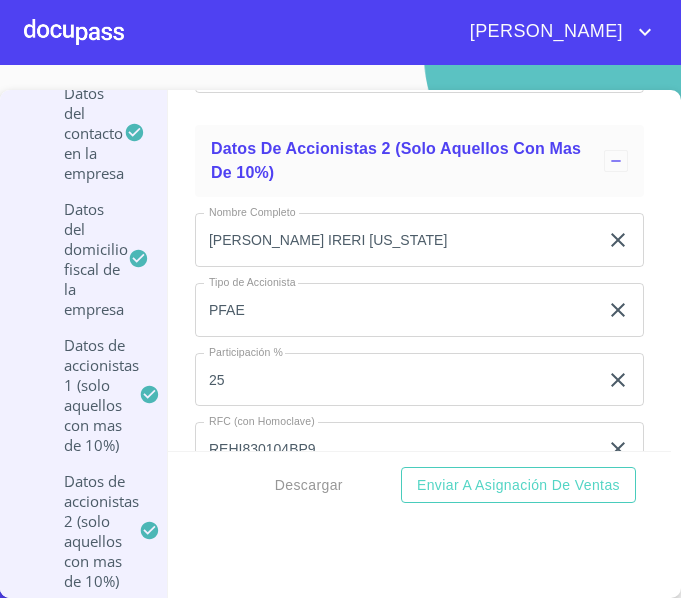 scroll, scrollTop: 13904, scrollLeft: 0, axis: vertical 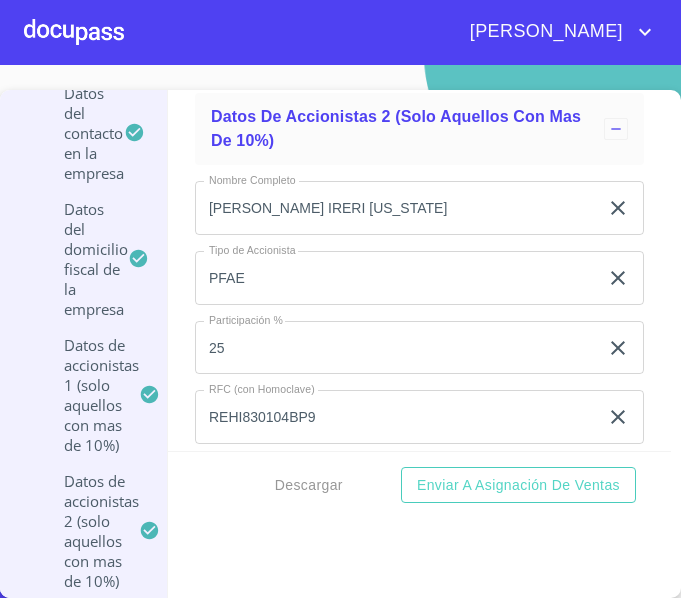 type on "59810" 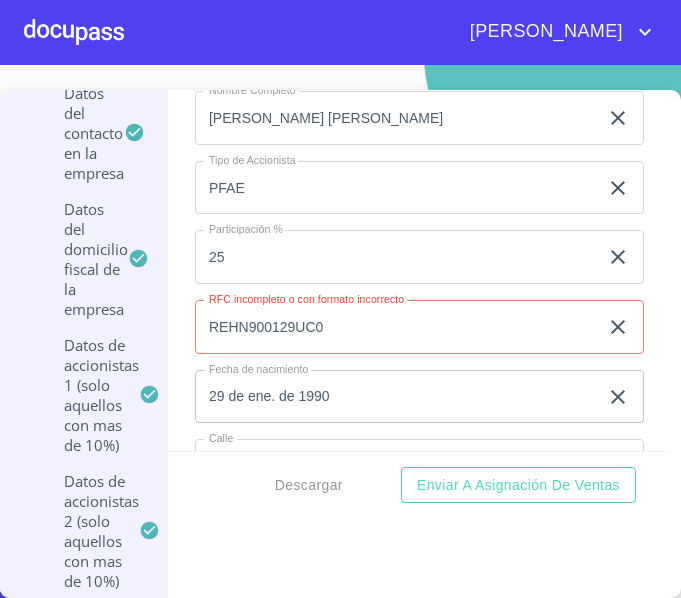 scroll, scrollTop: 15104, scrollLeft: 0, axis: vertical 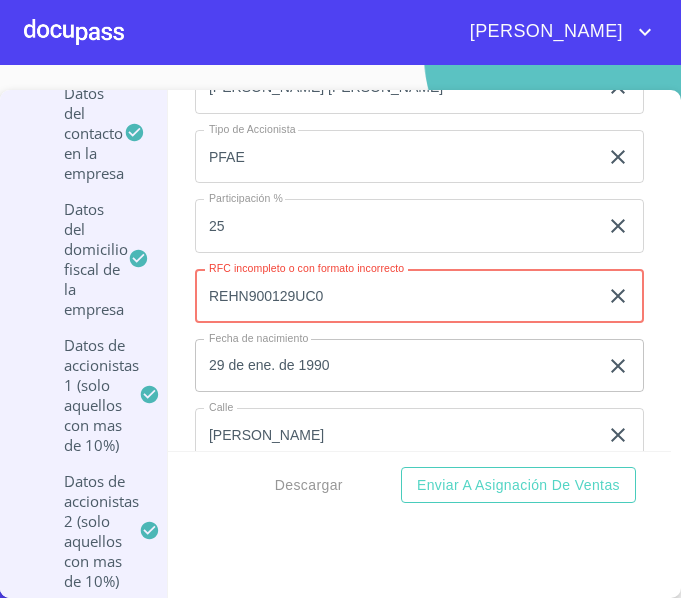 click on "REHN900129UC0" at bounding box center [396, 296] 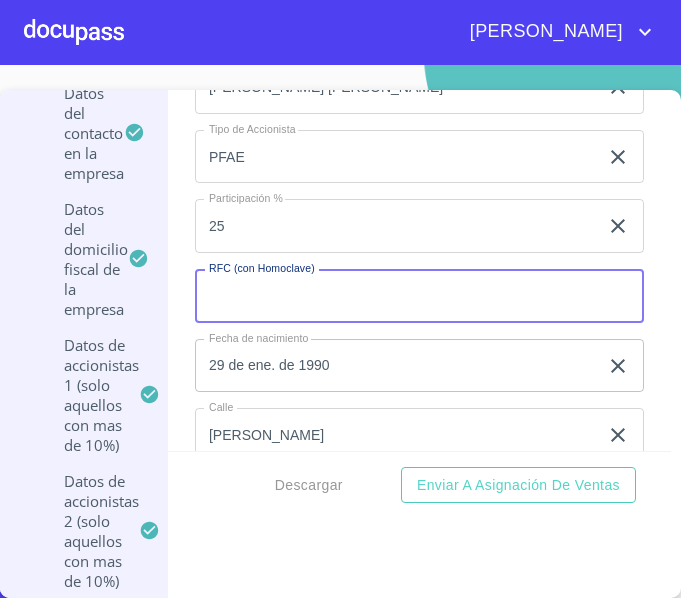 click on "Documento de identificación representante legal.   *" at bounding box center (419, 296) 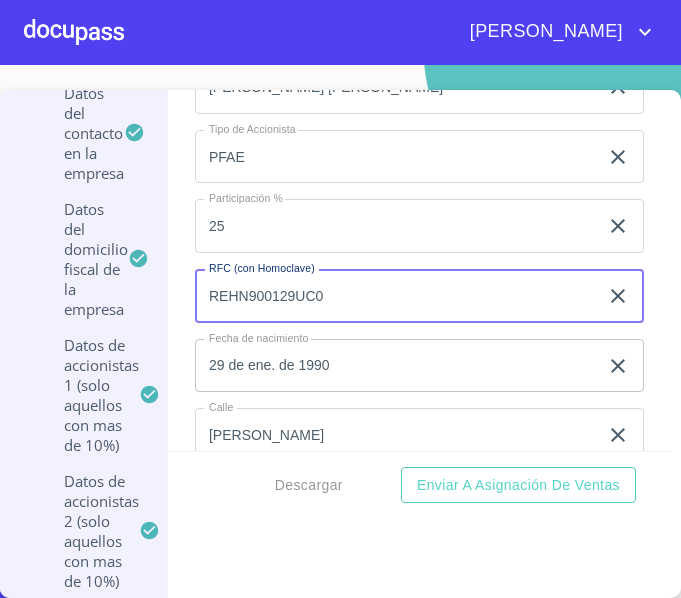 type on "REHN900129UC0" 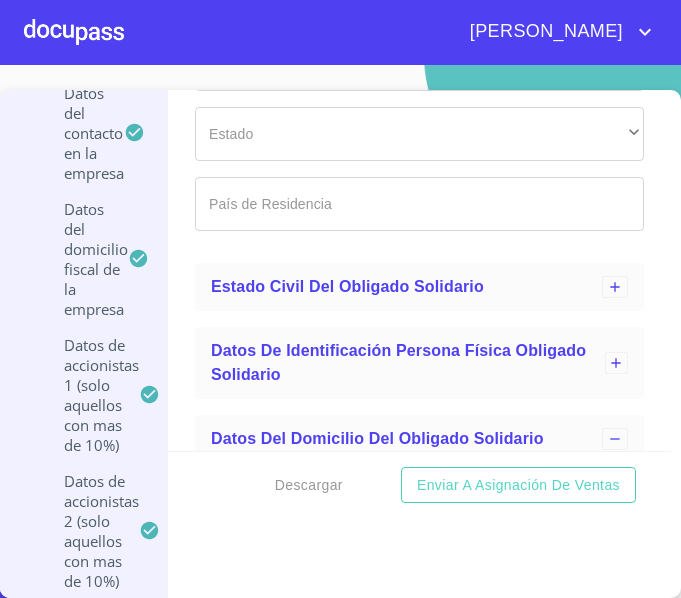 scroll, scrollTop: 17004, scrollLeft: 0, axis: vertical 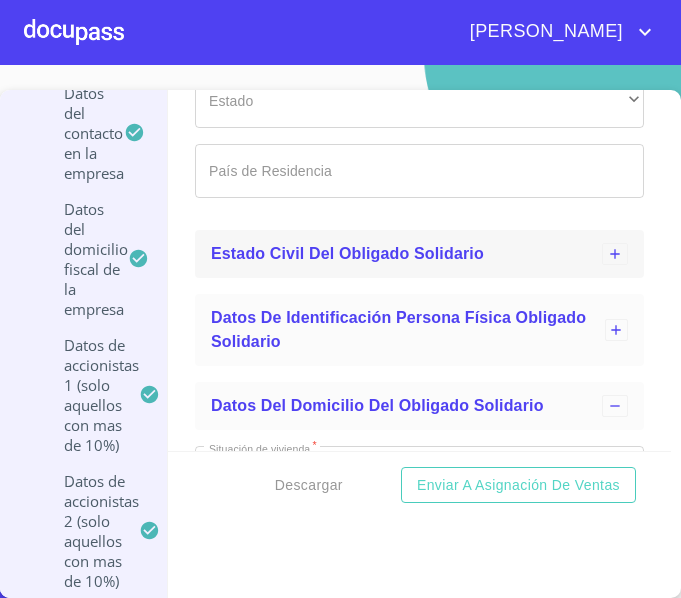 click on "Estado Civil del Obligado Solidario" at bounding box center (406, 254) 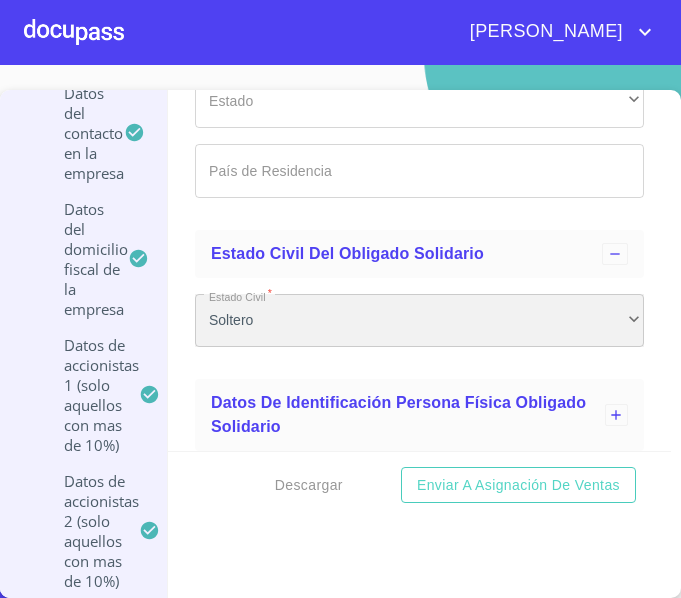 click on "Soltero" at bounding box center (419, 321) 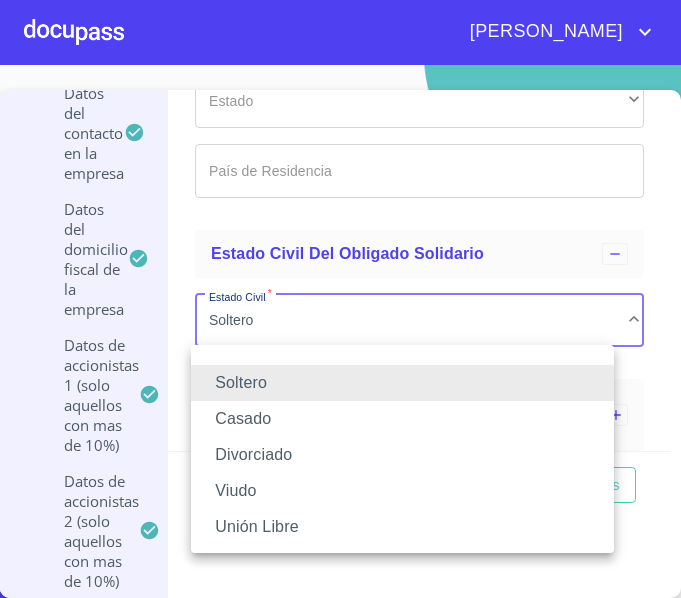 click on "Casado" at bounding box center (402, 419) 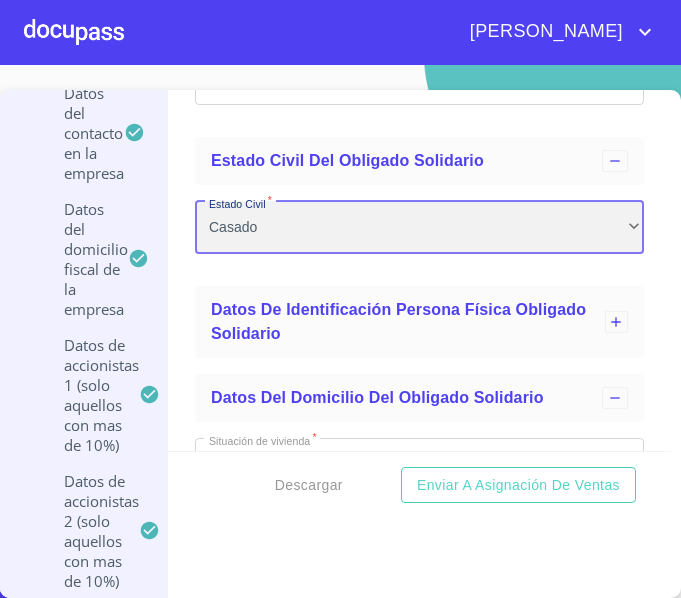 scroll, scrollTop: 17204, scrollLeft: 0, axis: vertical 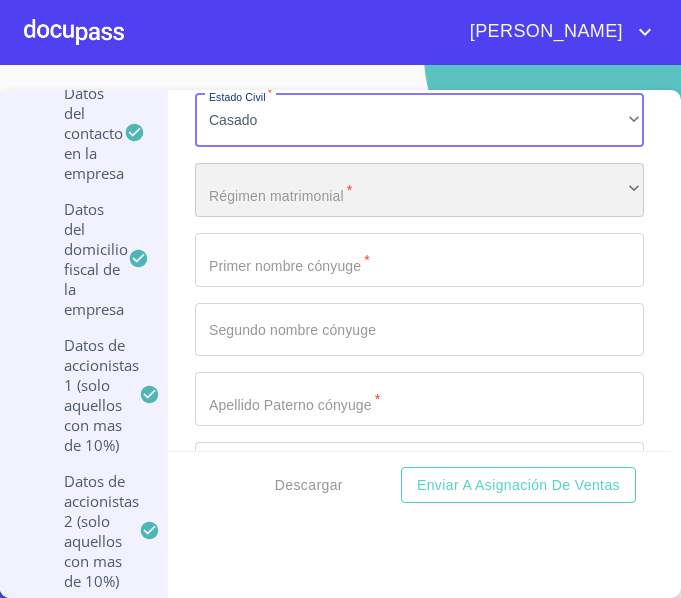 click on "​" at bounding box center [419, 190] 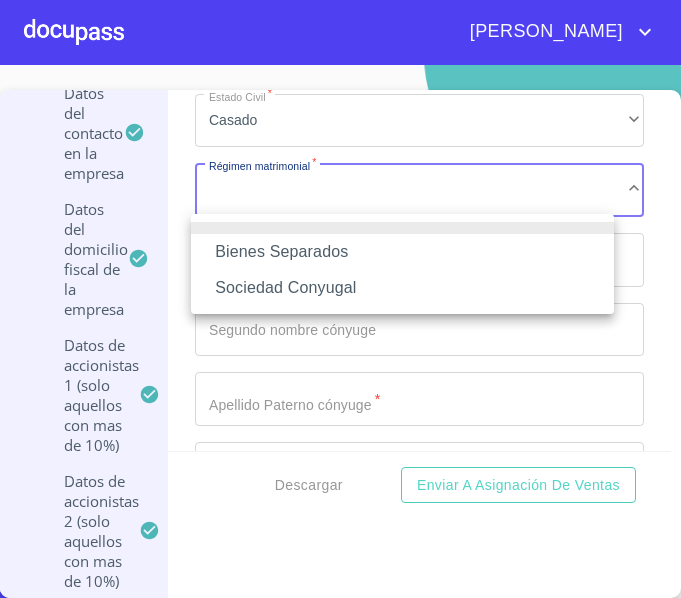 click on "Sociedad Conyugal" at bounding box center [402, 288] 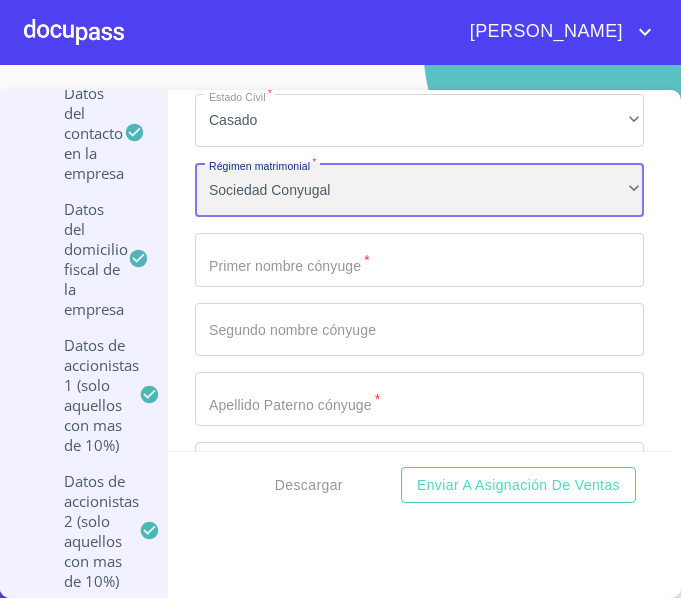 scroll, scrollTop: 17304, scrollLeft: 0, axis: vertical 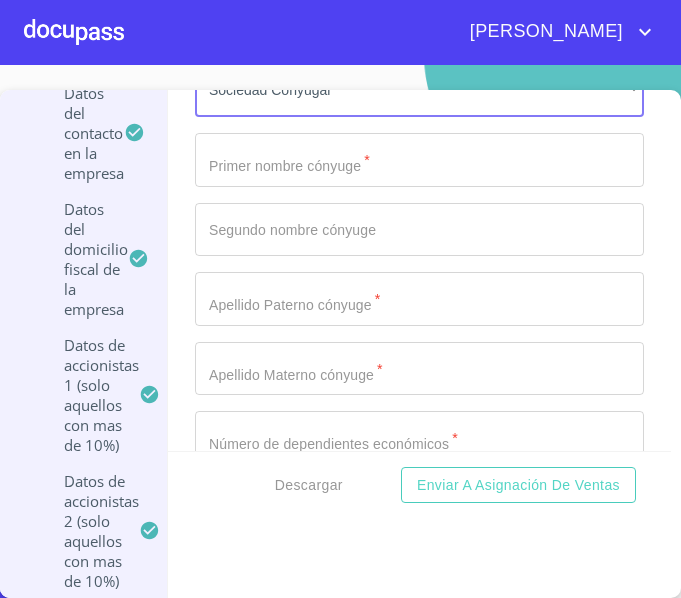 click on "Documento de identificación representante legal.   *" at bounding box center (396, -5611) 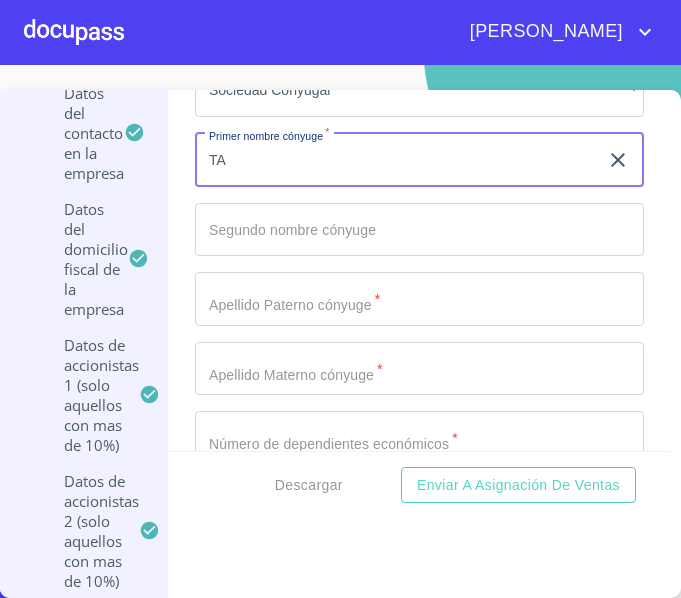 type on "T" 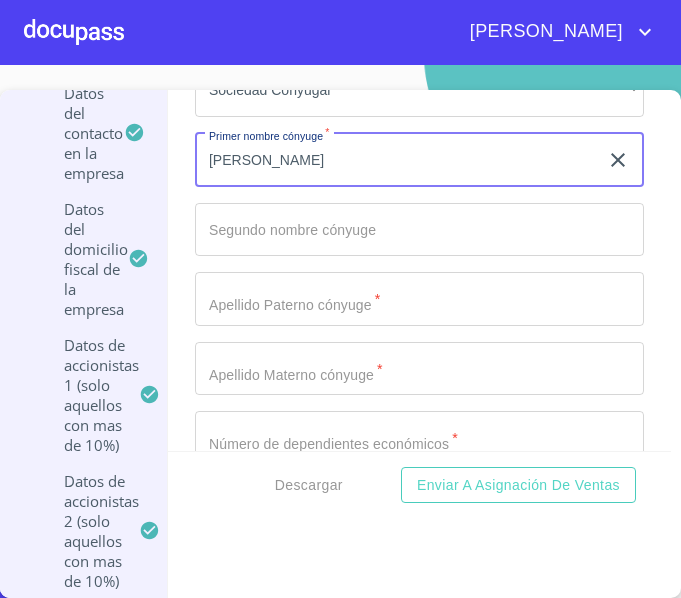 type on "[PERSON_NAME]" 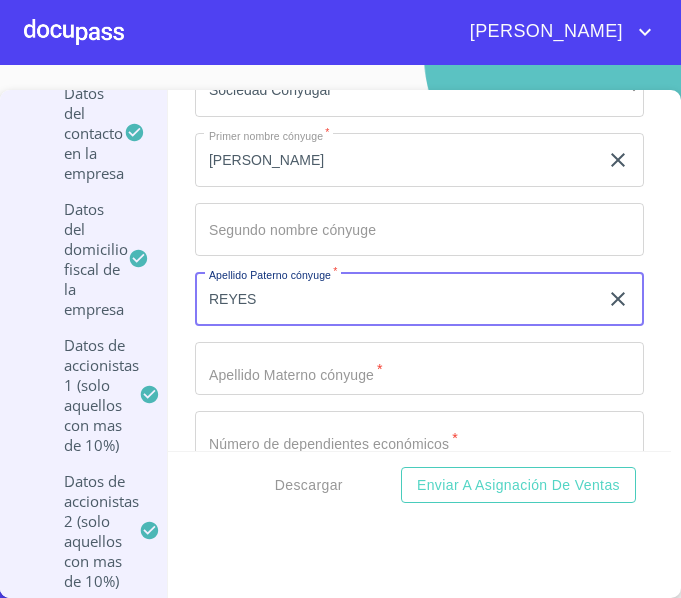 type on "REYES" 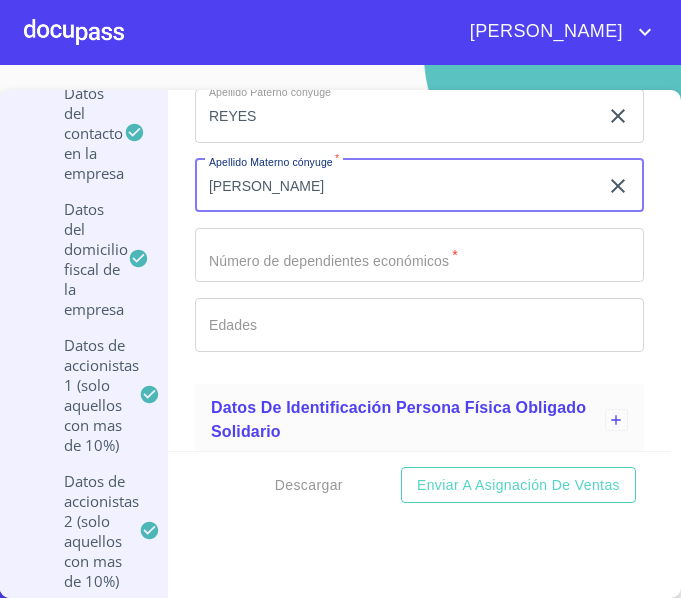 scroll, scrollTop: 17504, scrollLeft: 0, axis: vertical 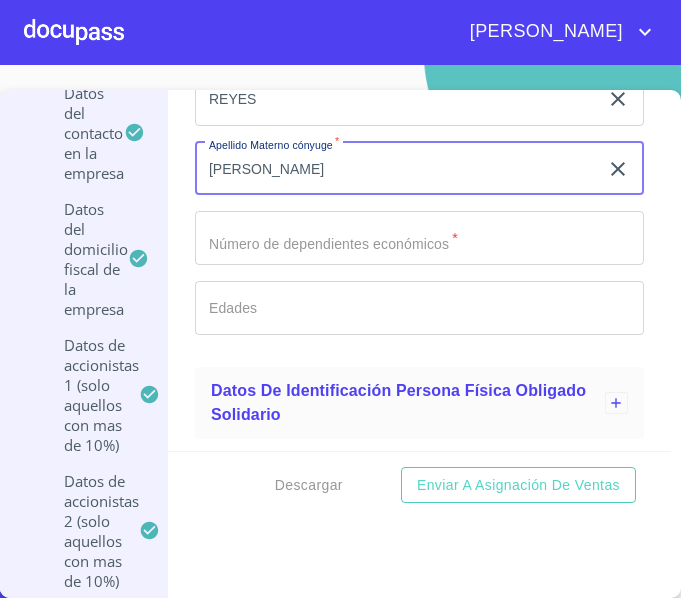 type on "[PERSON_NAME]" 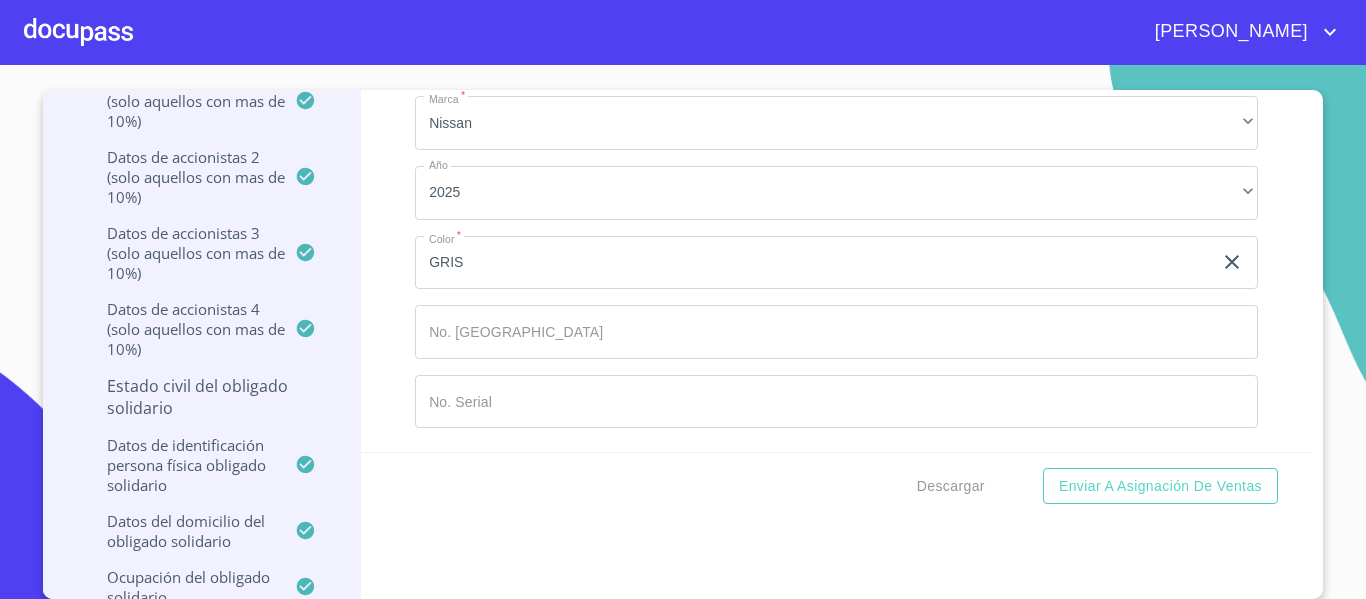 scroll, scrollTop: 18914, scrollLeft: 0, axis: vertical 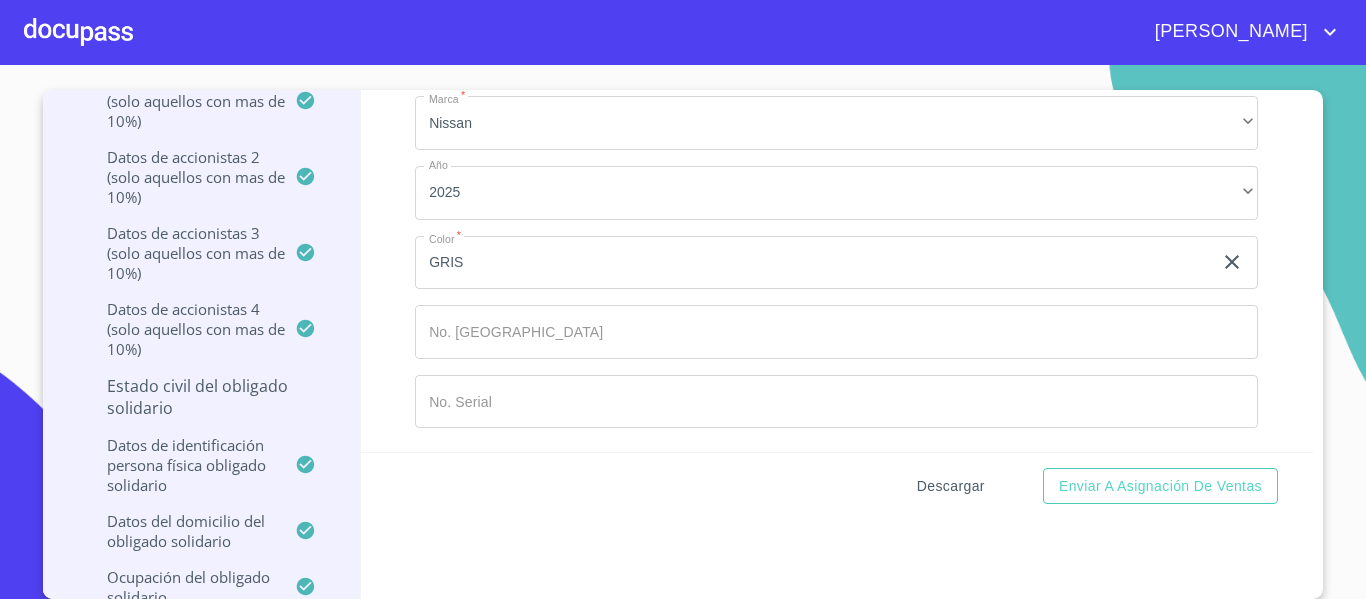type on "0" 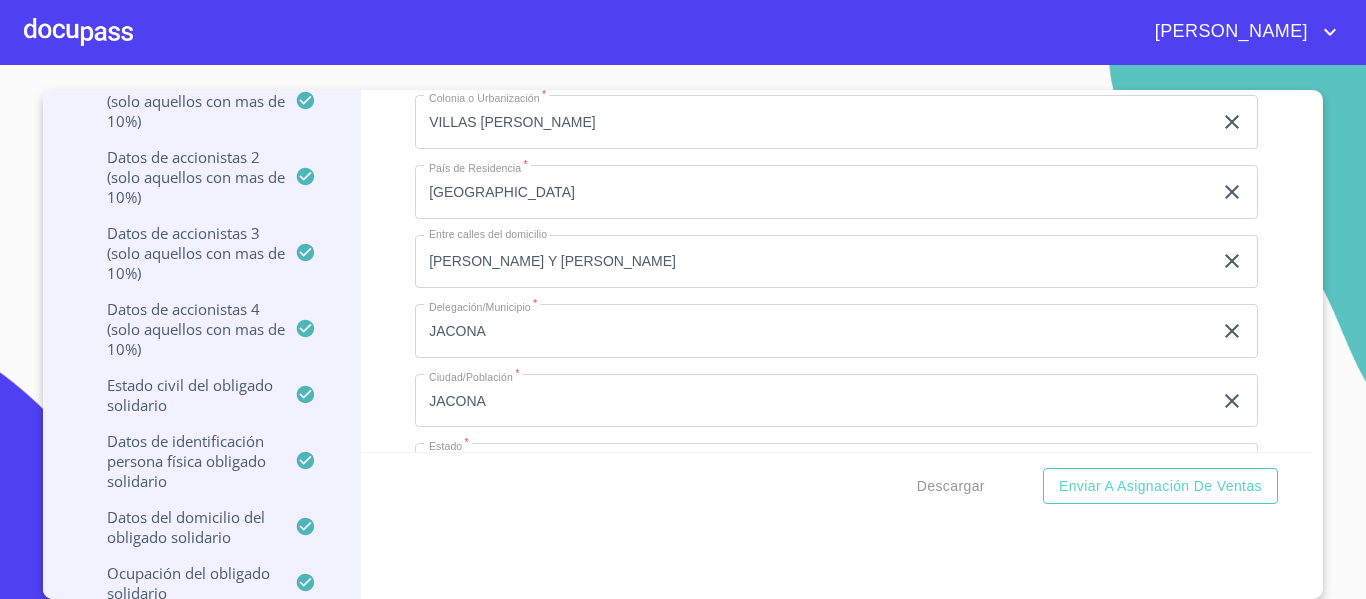 scroll, scrollTop: 17514, scrollLeft: 0, axis: vertical 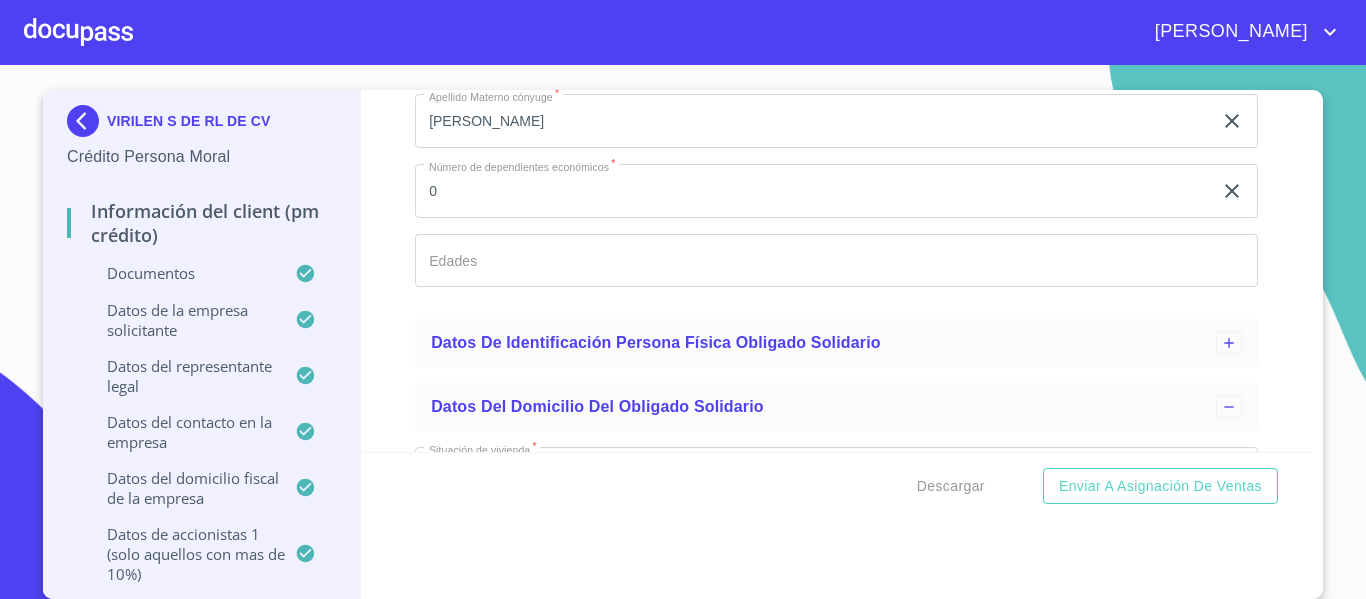 click on "Datos de la empresa solicitante" at bounding box center [181, 320] 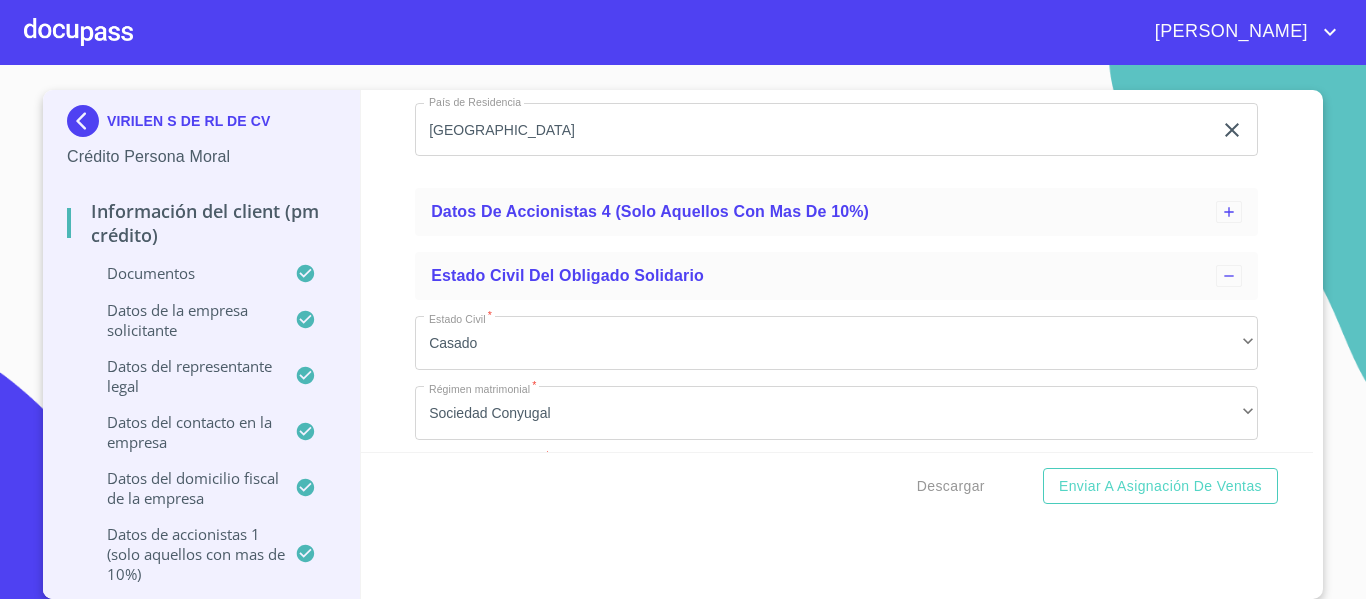 scroll, scrollTop: 15924, scrollLeft: 0, axis: vertical 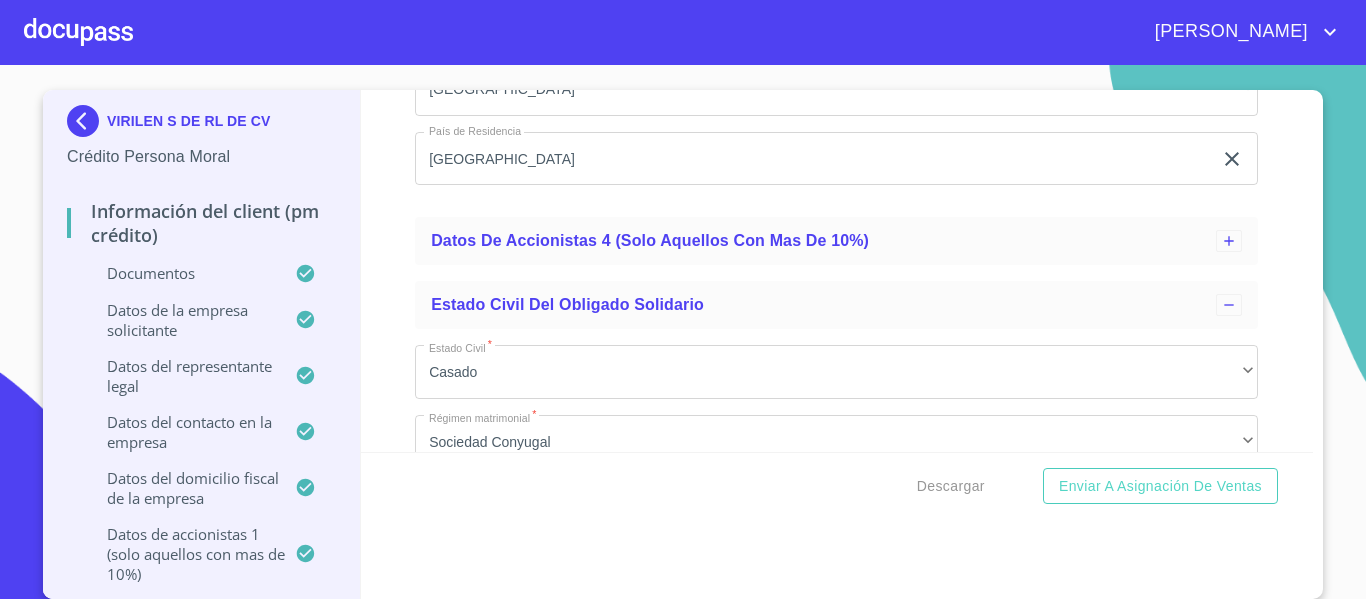 click on "Datos de la empresa solicitante" at bounding box center [181, 320] 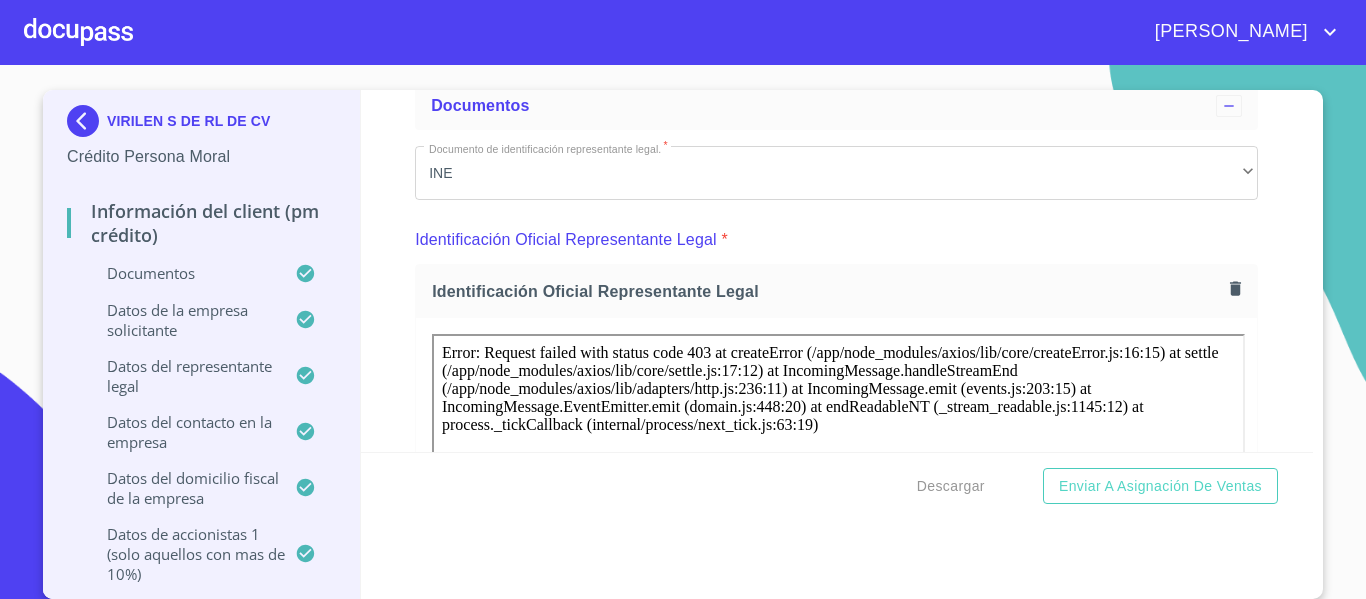 scroll, scrollTop: 0, scrollLeft: 0, axis: both 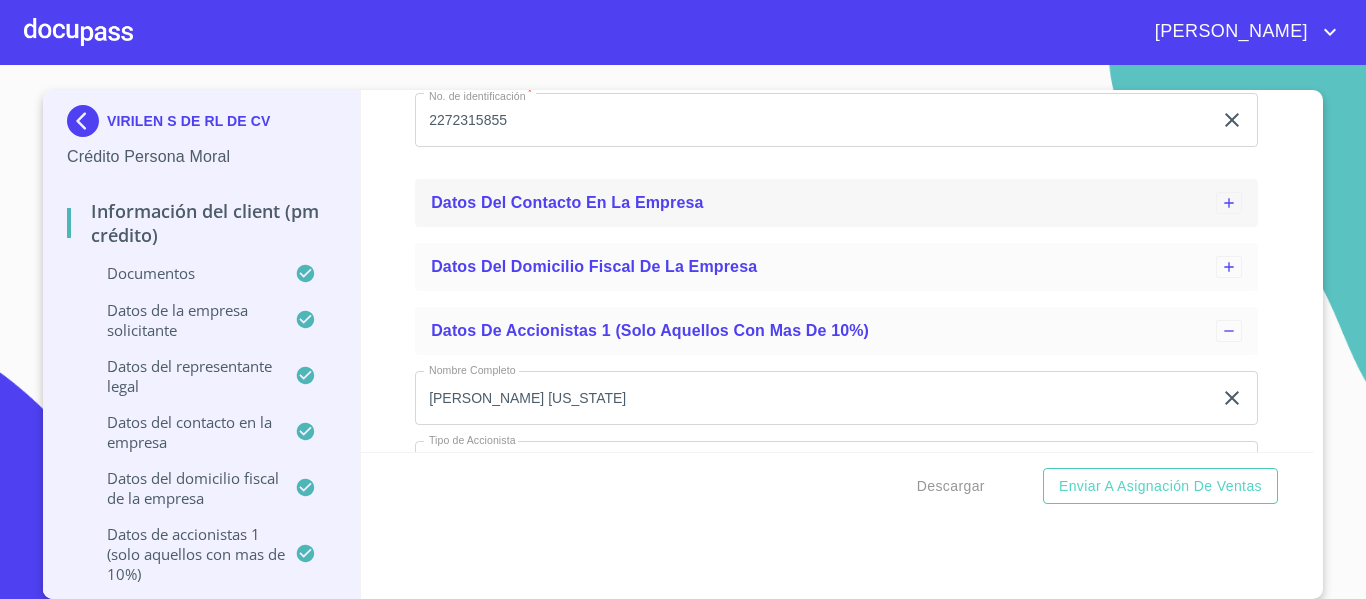 click on "Datos del contacto en la empresa" at bounding box center (823, 203) 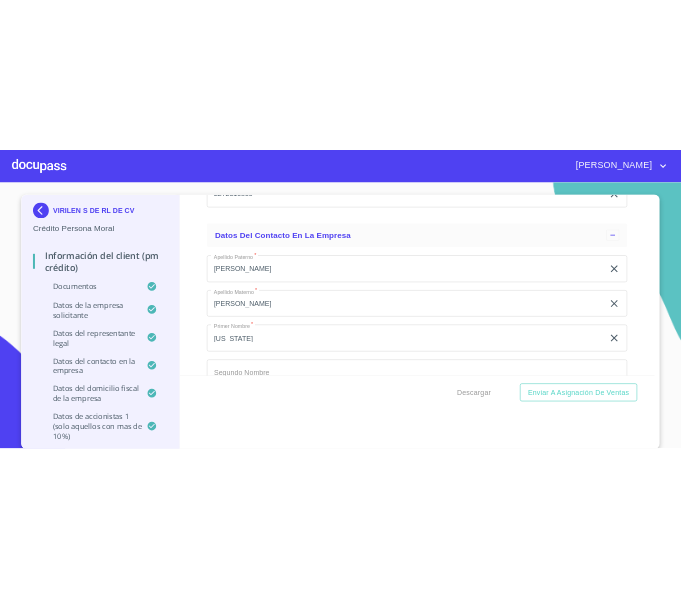 scroll, scrollTop: 12392, scrollLeft: 0, axis: vertical 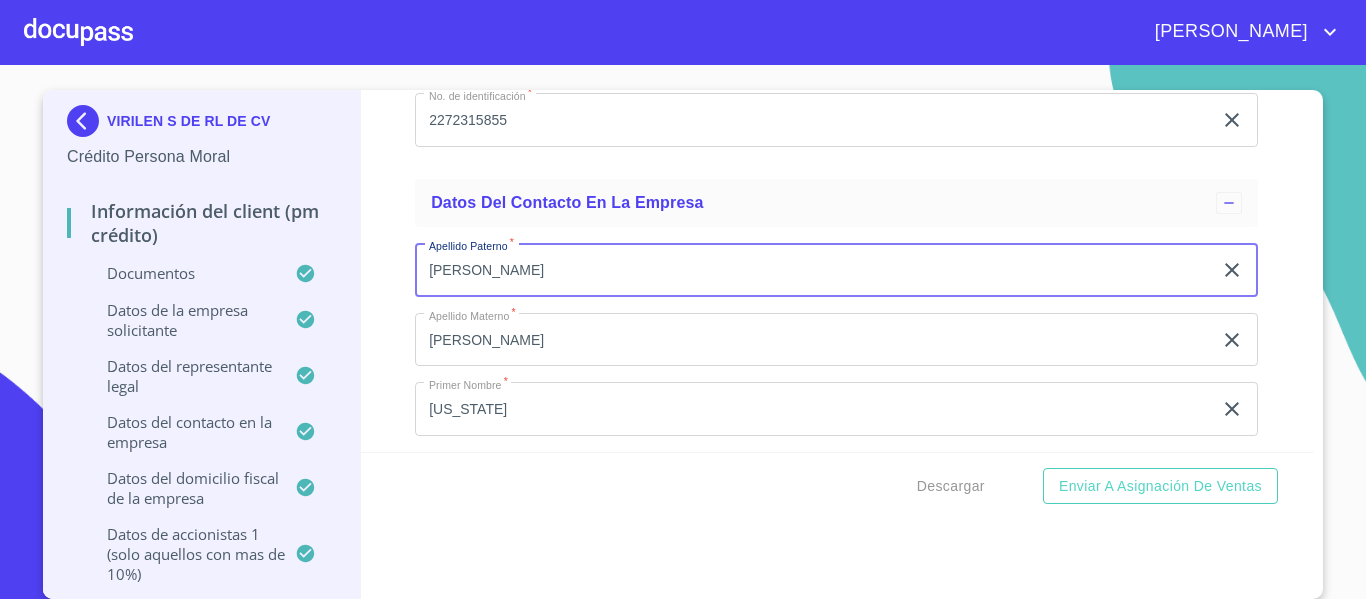 drag, startPoint x: 550, startPoint y: 273, endPoint x: 388, endPoint y: 278, distance: 162.07715 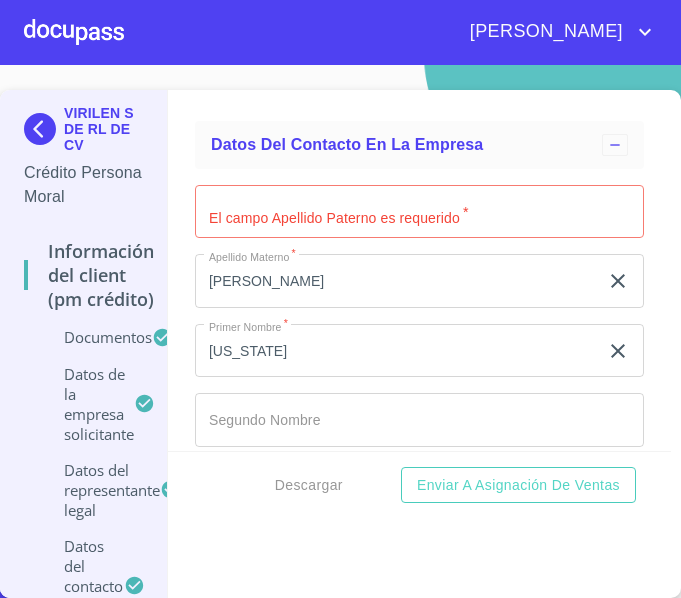 drag, startPoint x: 295, startPoint y: 260, endPoint x: 377, endPoint y: 279, distance: 84.17244 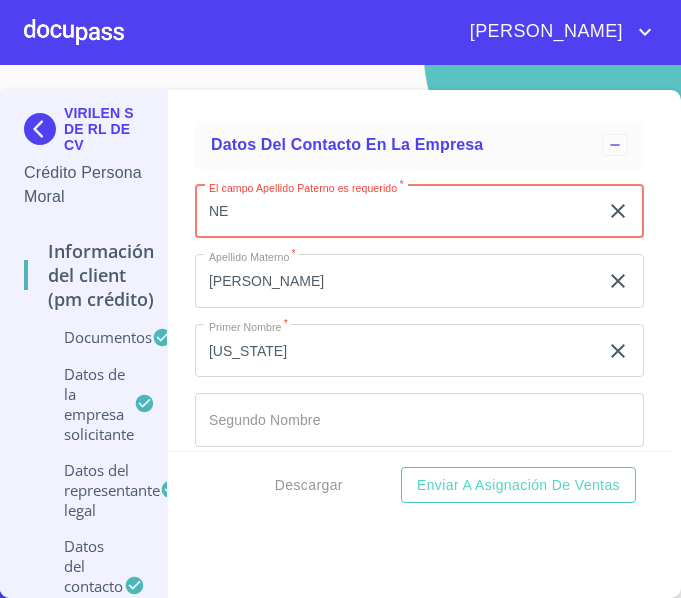 type on "N" 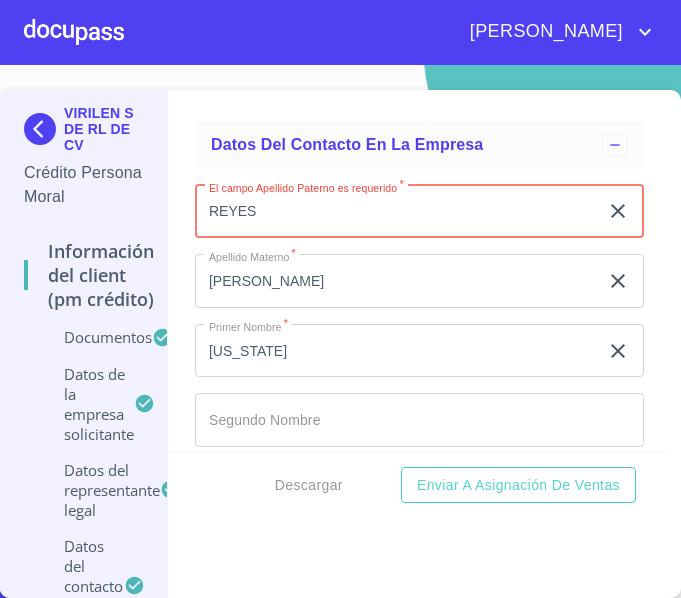 type on "REYES" 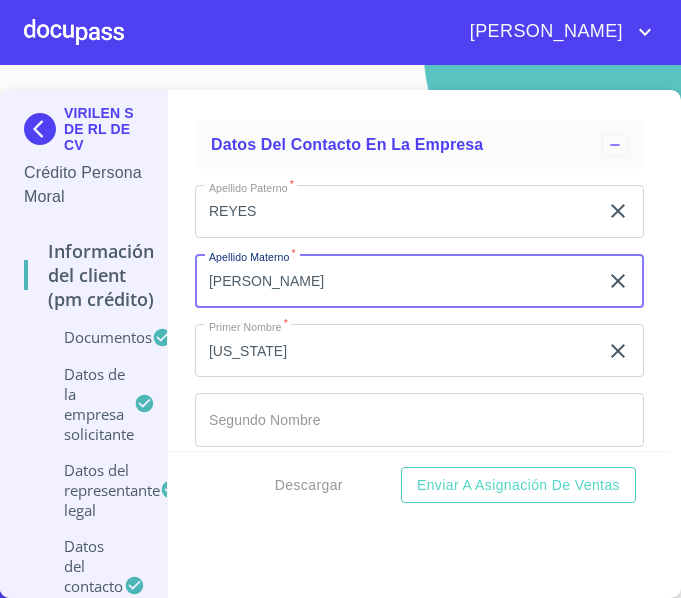 type on "[PERSON_NAME]" 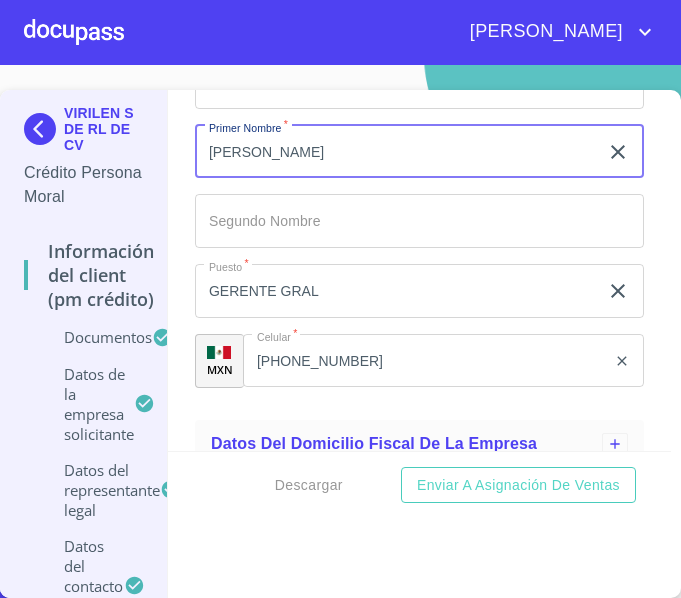 scroll, scrollTop: 12592, scrollLeft: 0, axis: vertical 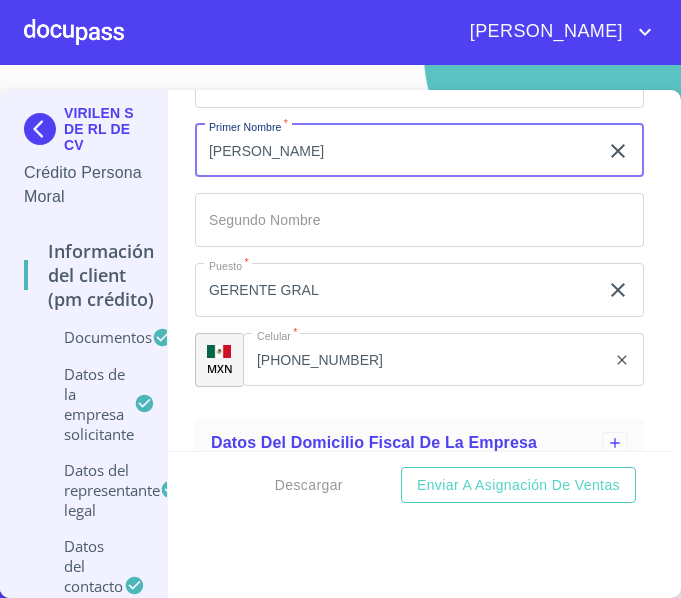 type on "[PERSON_NAME]" 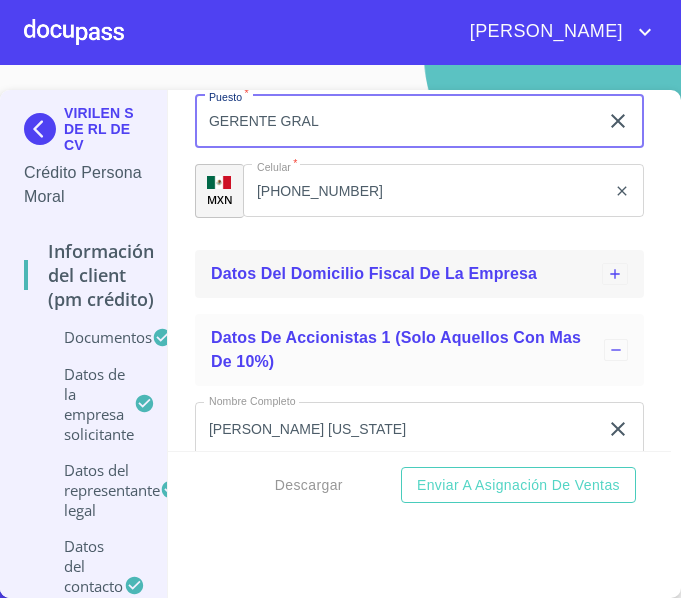 scroll, scrollTop: 12792, scrollLeft: 0, axis: vertical 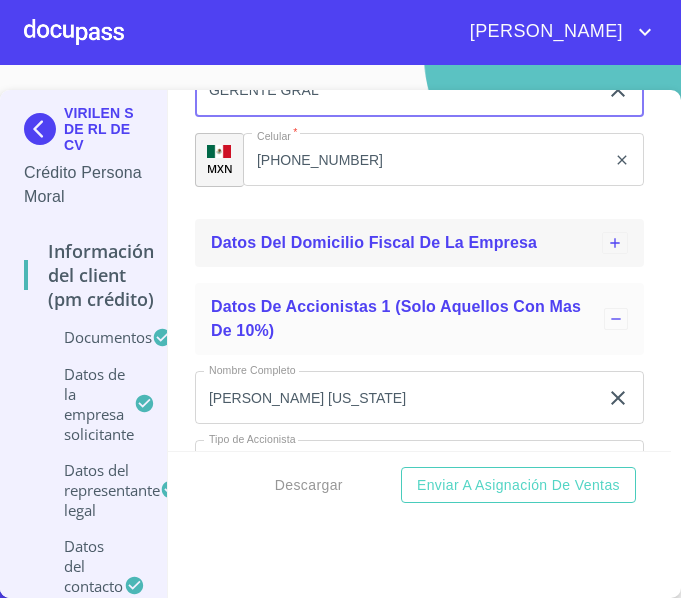 click on "Datos del domicilio fiscal de la empresa" at bounding box center [374, 242] 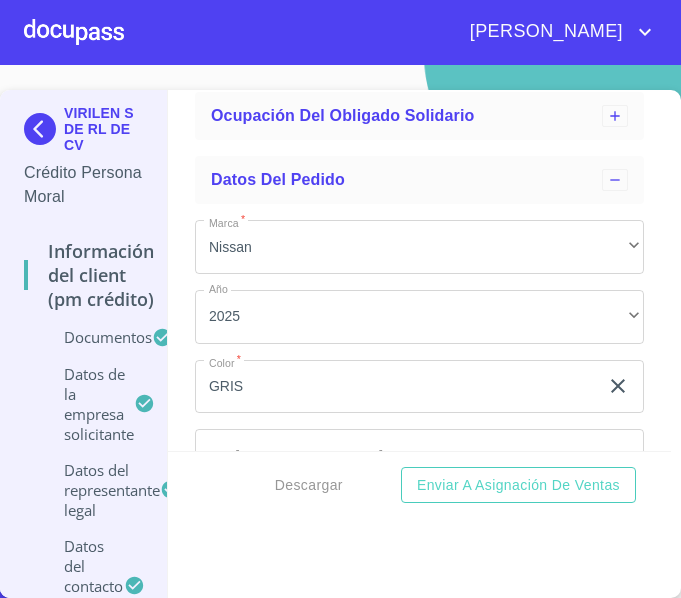scroll, scrollTop: 18902, scrollLeft: 0, axis: vertical 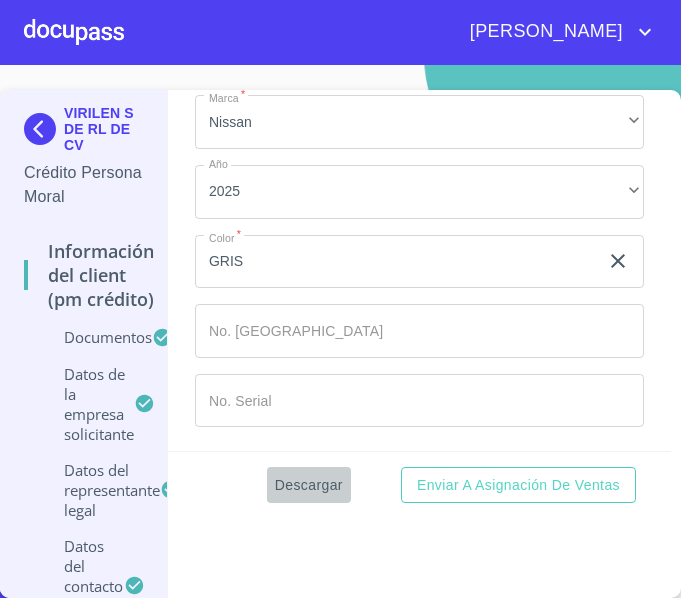 click on "Descargar" at bounding box center [309, 485] 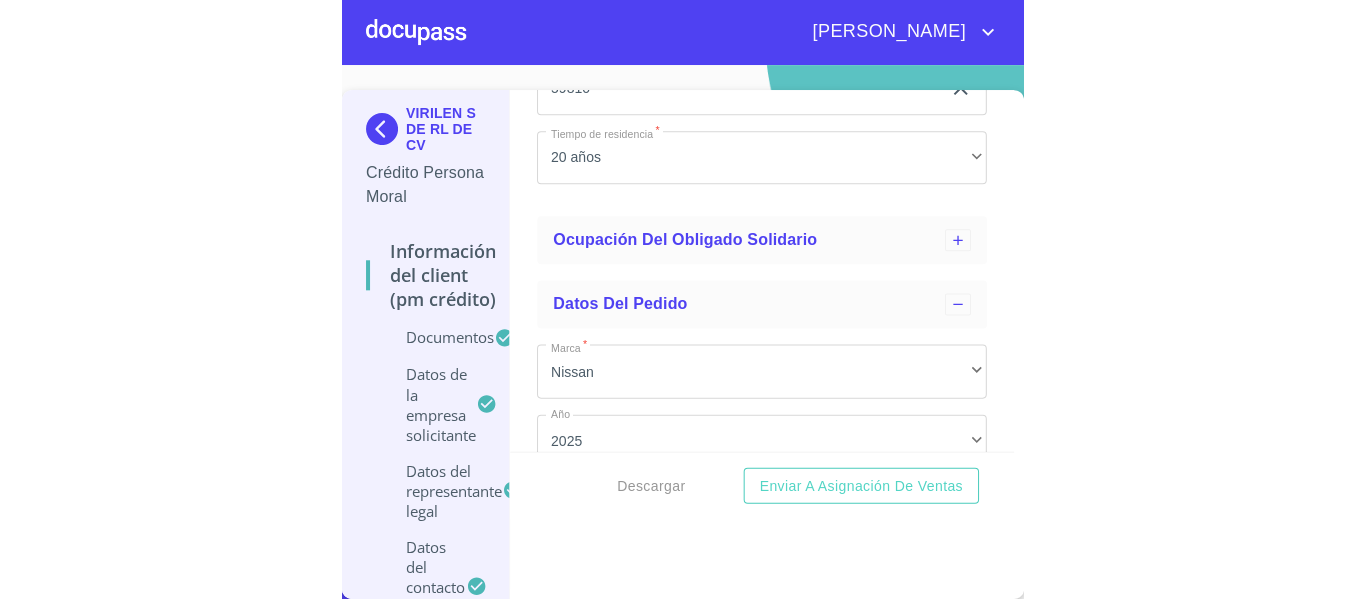 scroll, scrollTop: 18602, scrollLeft: 0, axis: vertical 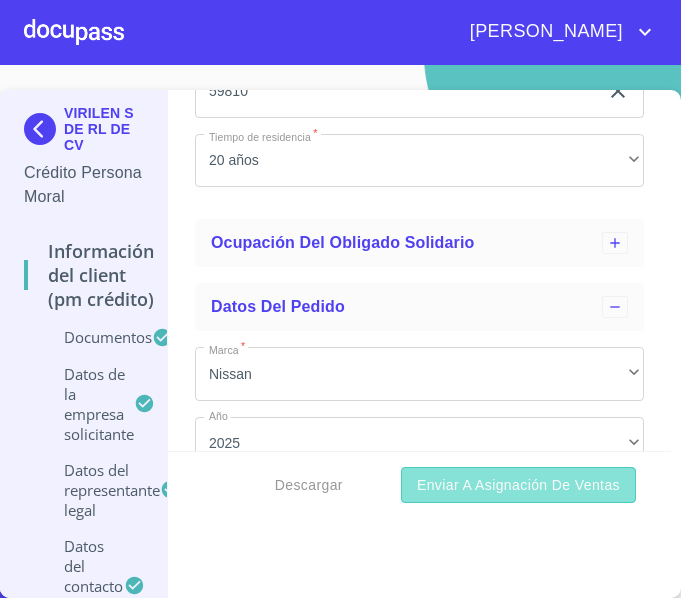 click on "Enviar a Asignación de Ventas" at bounding box center (518, 485) 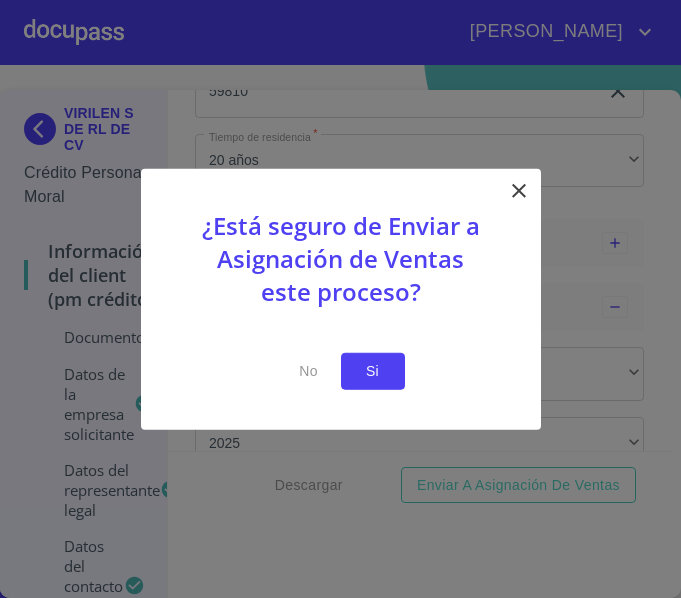 click on "Si" at bounding box center [373, 371] 